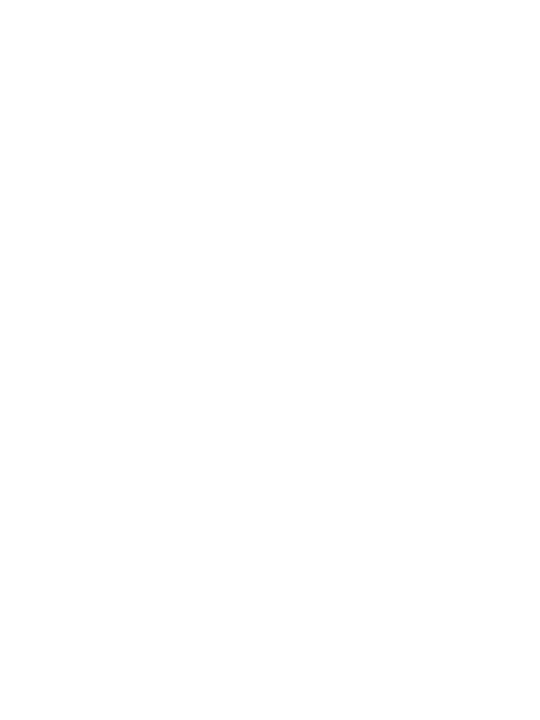 scroll, scrollTop: 0, scrollLeft: 0, axis: both 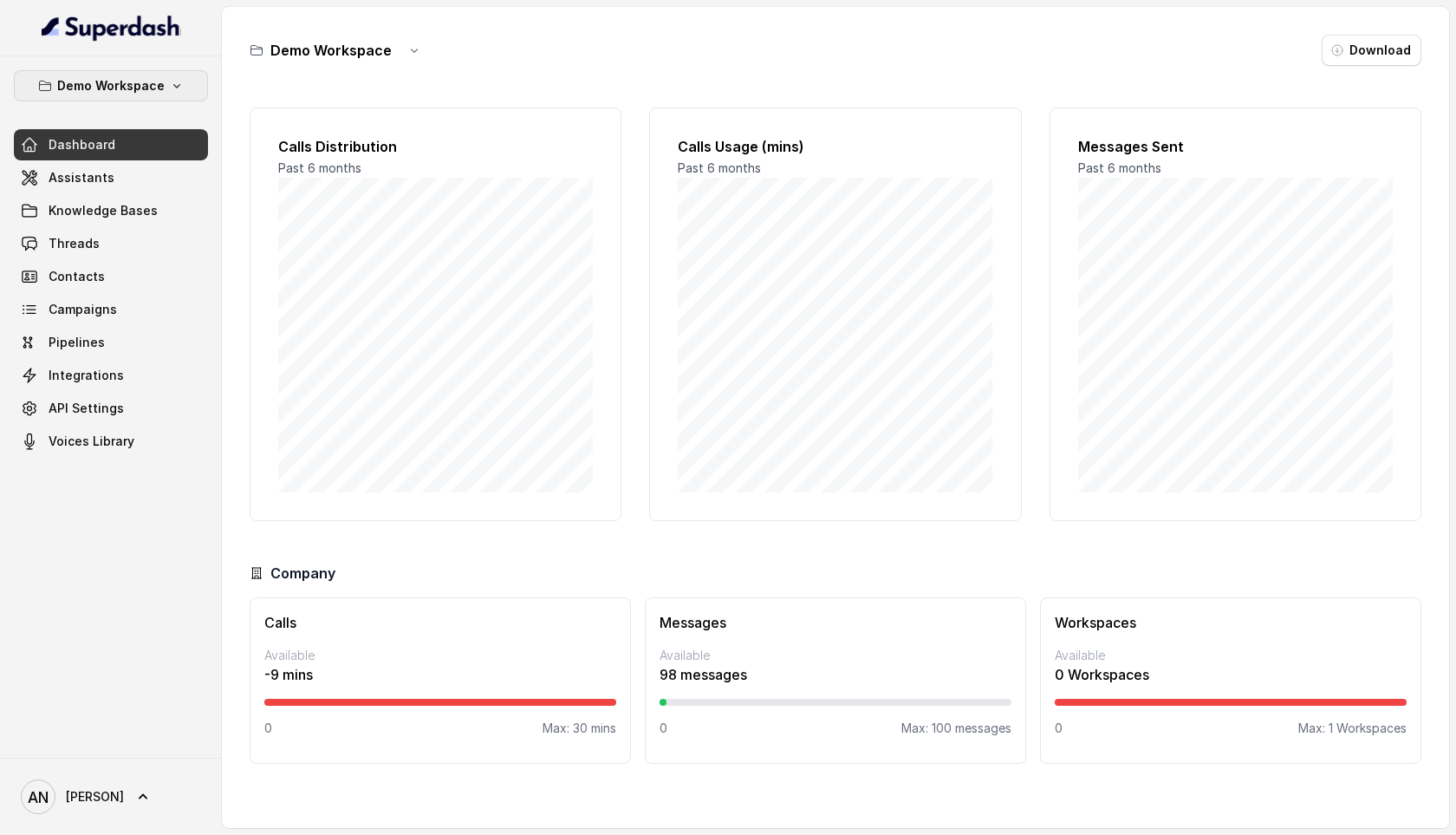 click on "Demo Workspace" at bounding box center [111, 86] 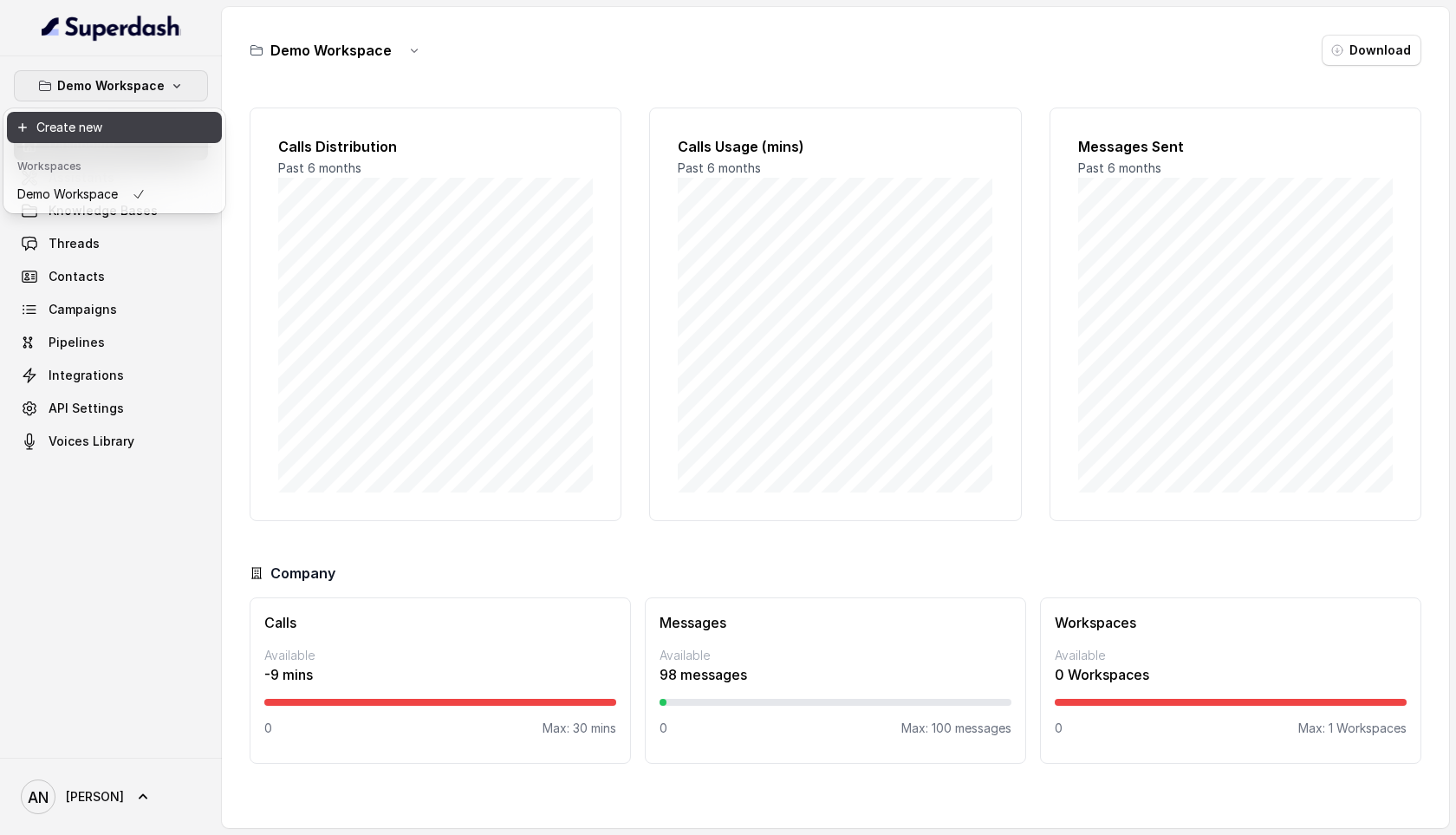 click on "Create new" at bounding box center (114, 127) 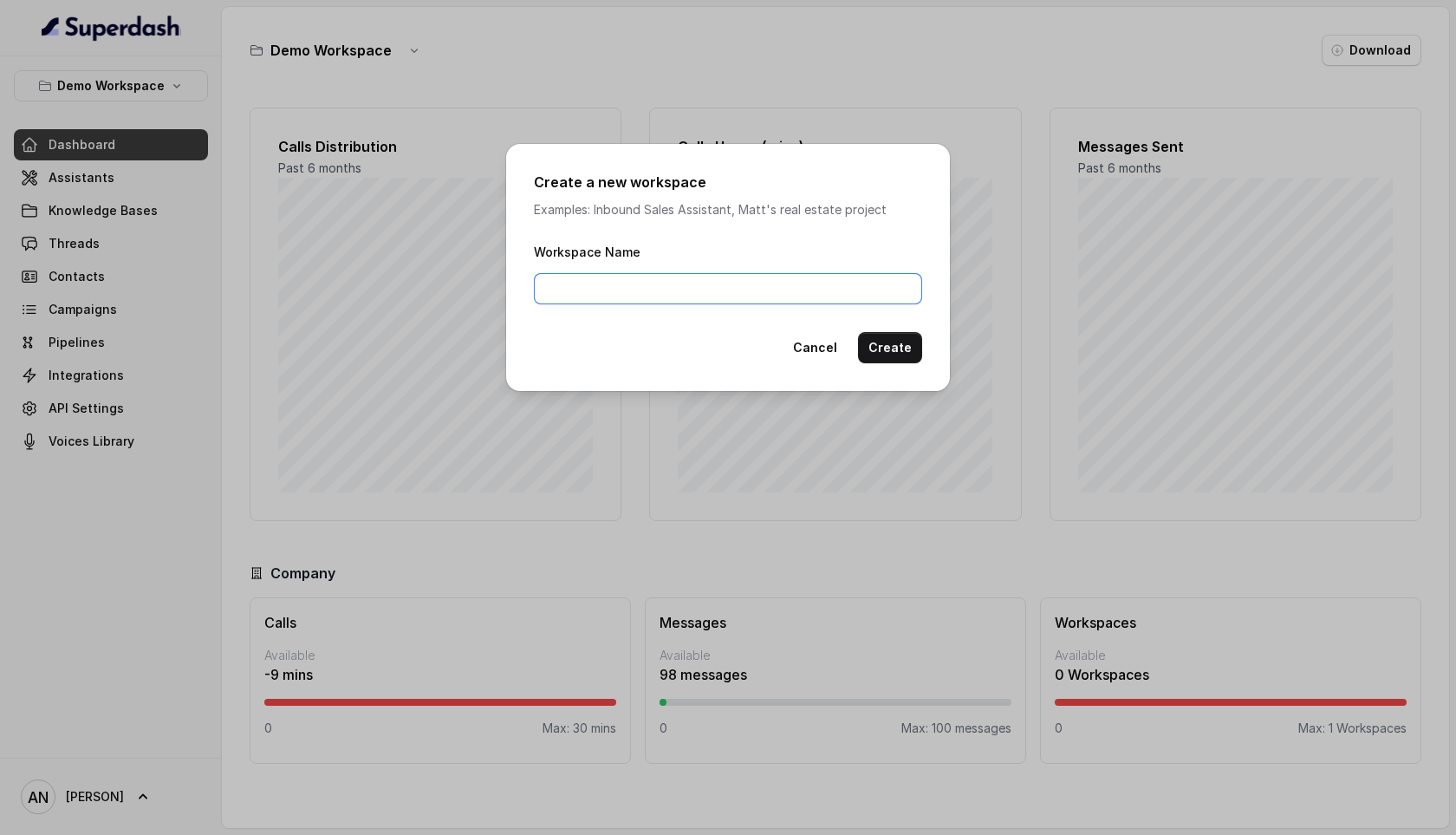 click on "Workspace Name" at bounding box center (728, 289) 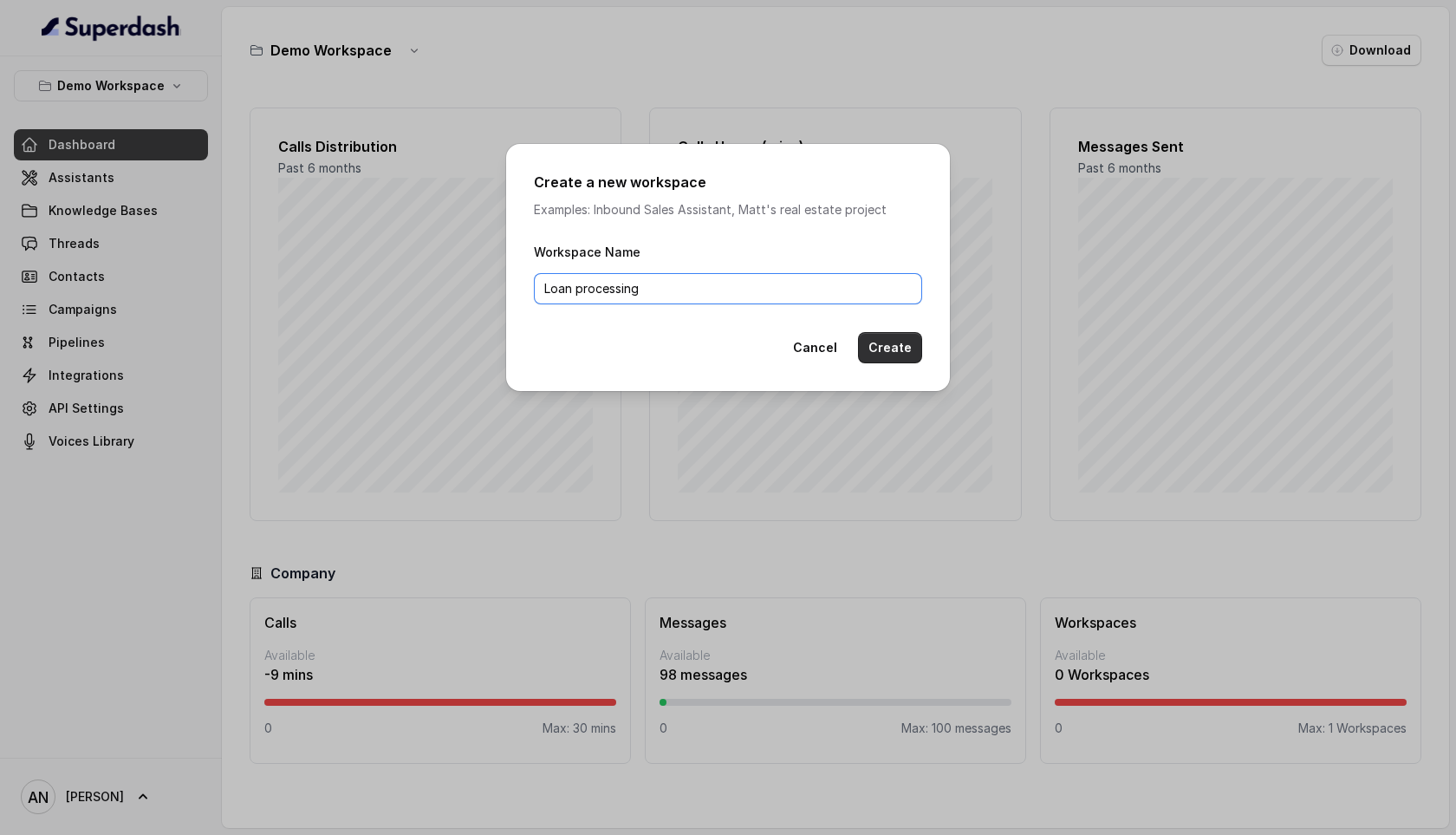 type on "Loan processing" 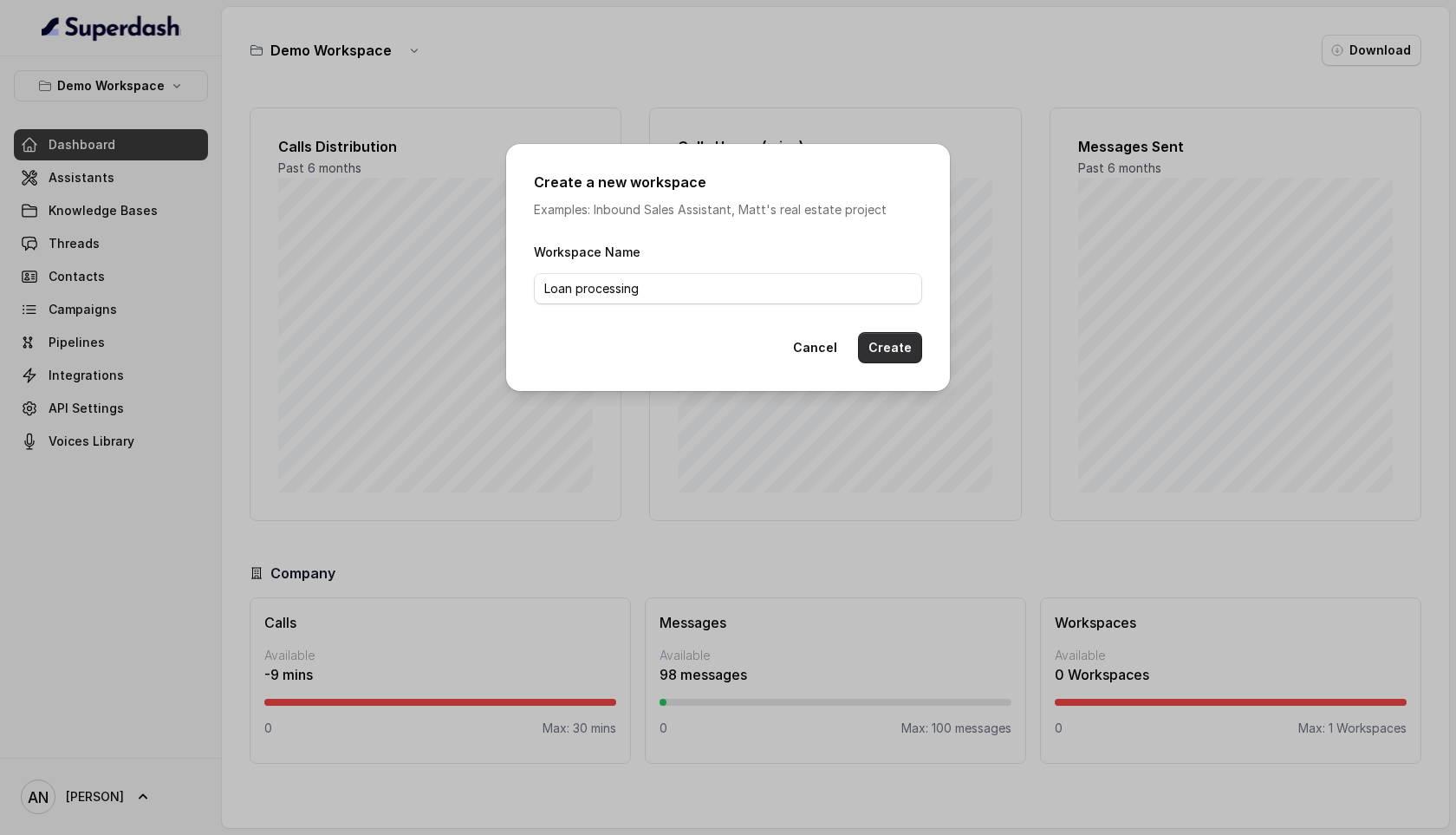 click on "Create" at bounding box center (890, 348) 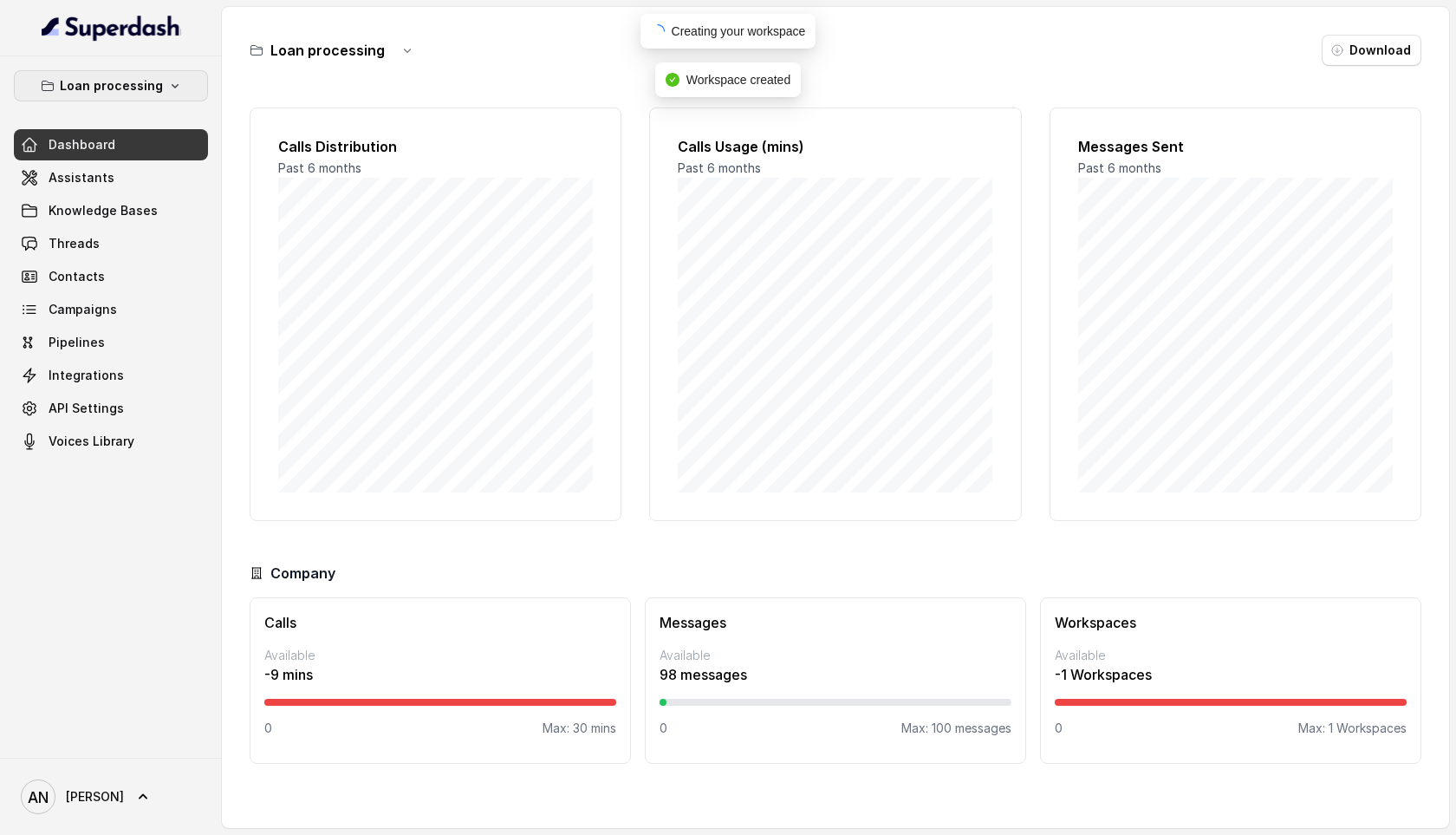 click on "Loan processing" at bounding box center [111, 86] 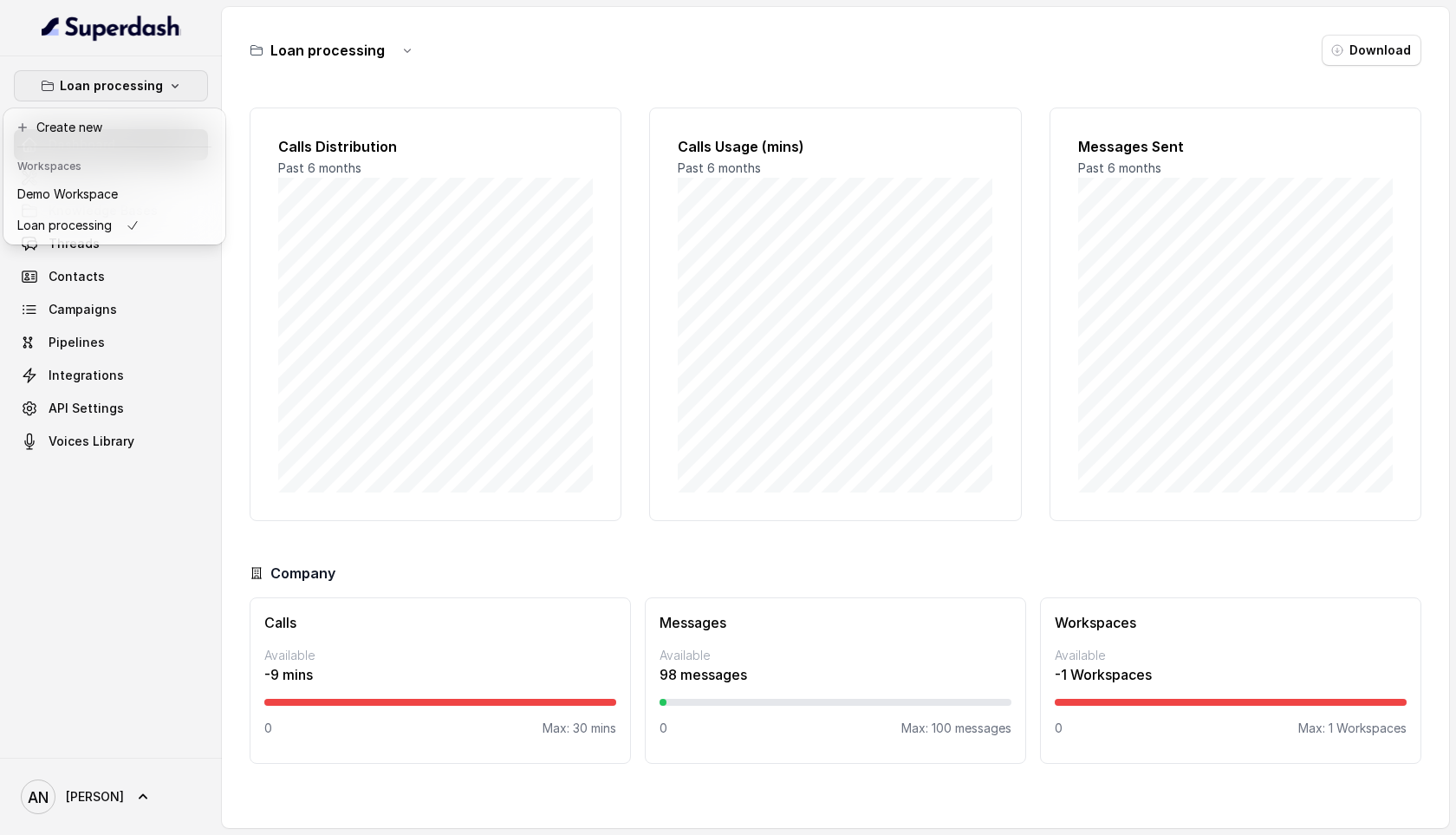 click on "Loan processing Dashboard Assistants Knowledge Bases Threads Contacts Campaigns Pipelines Integrations API Settings Voices Library AN [PERSON] Loan processing Download Calls Distribution Past 6 months Calls Usage (mins) Past 6 months Messages Sent Past 6 months Company Calls Available -9 mins 0 Max: 30 mins Messages Available 98 messages 0 Max: 100 messages Workspaces Available -1 Workspaces 0 Max: 1 Workspaces" at bounding box center (728, 417) 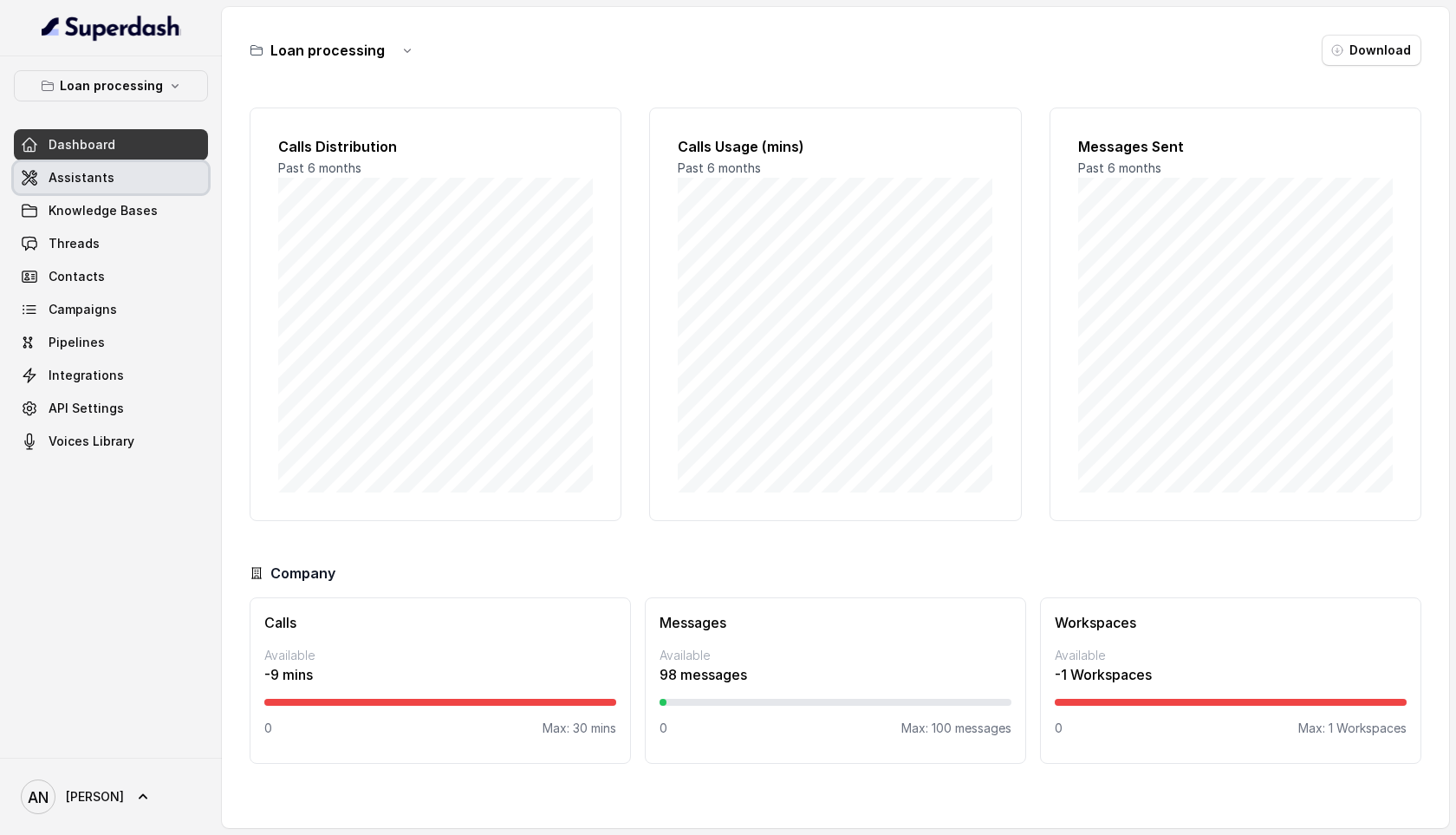 click on "Assistants" at bounding box center [111, 178] 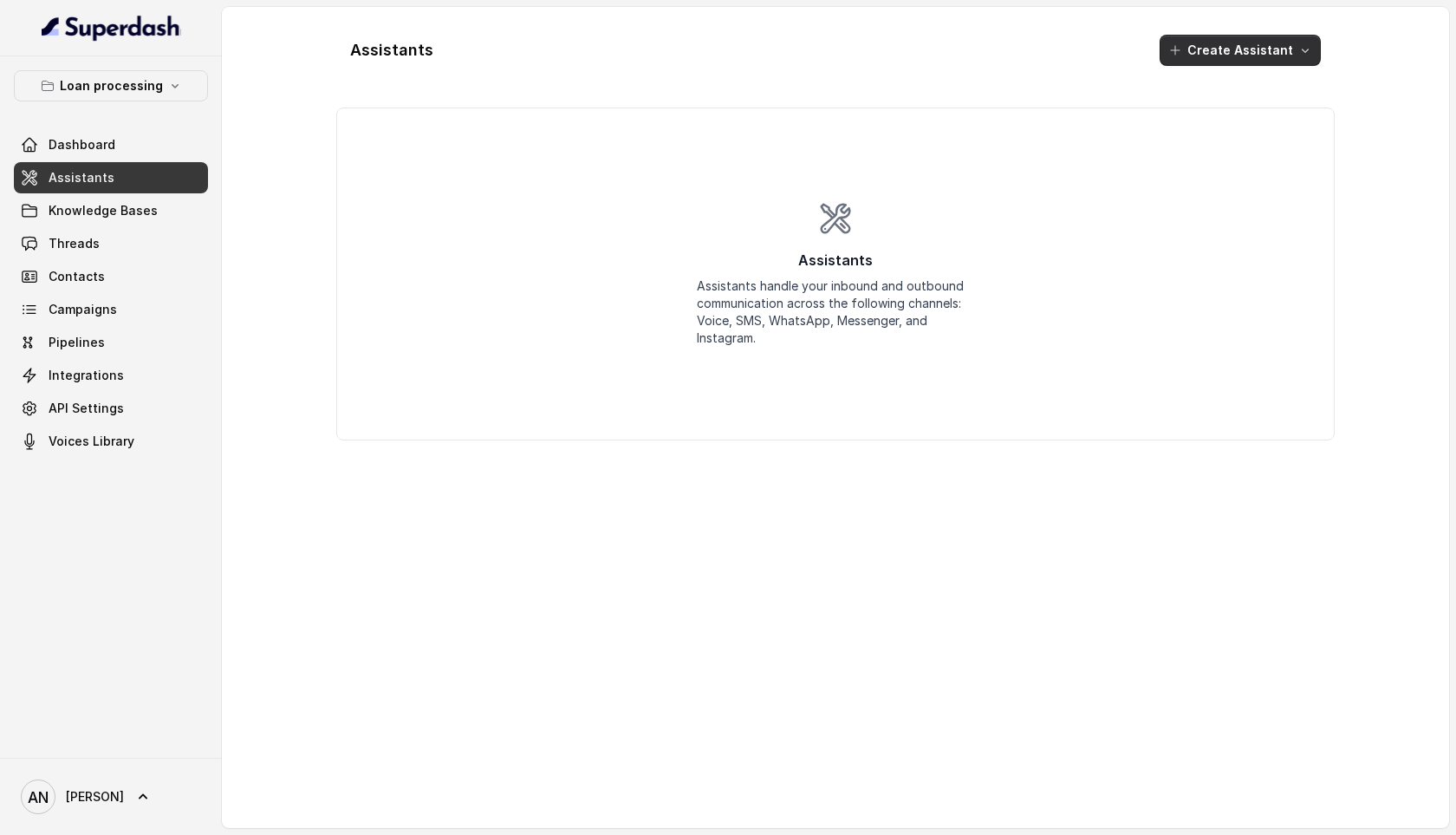 click 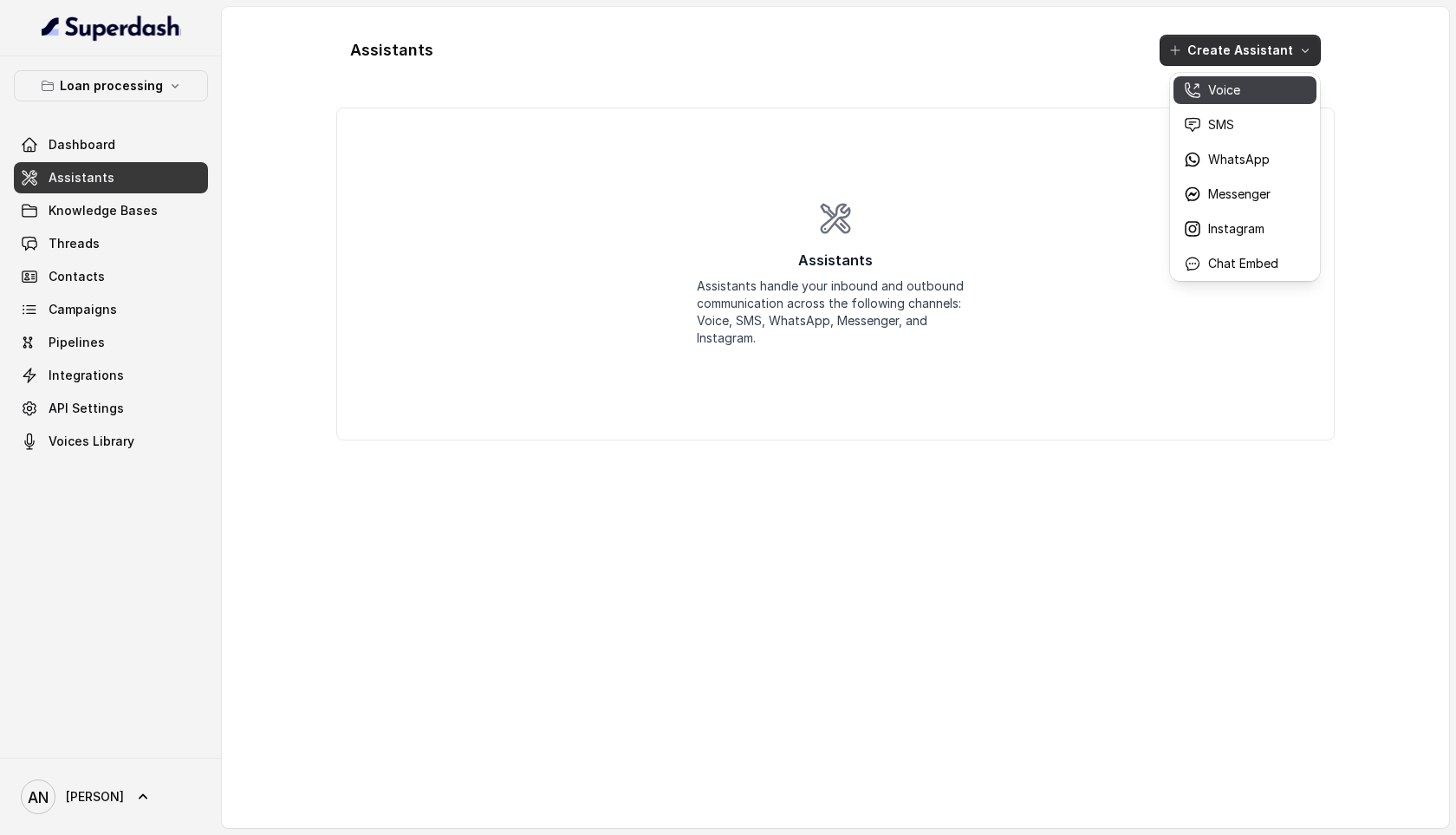 click on "Voice" at bounding box center [1231, 90] 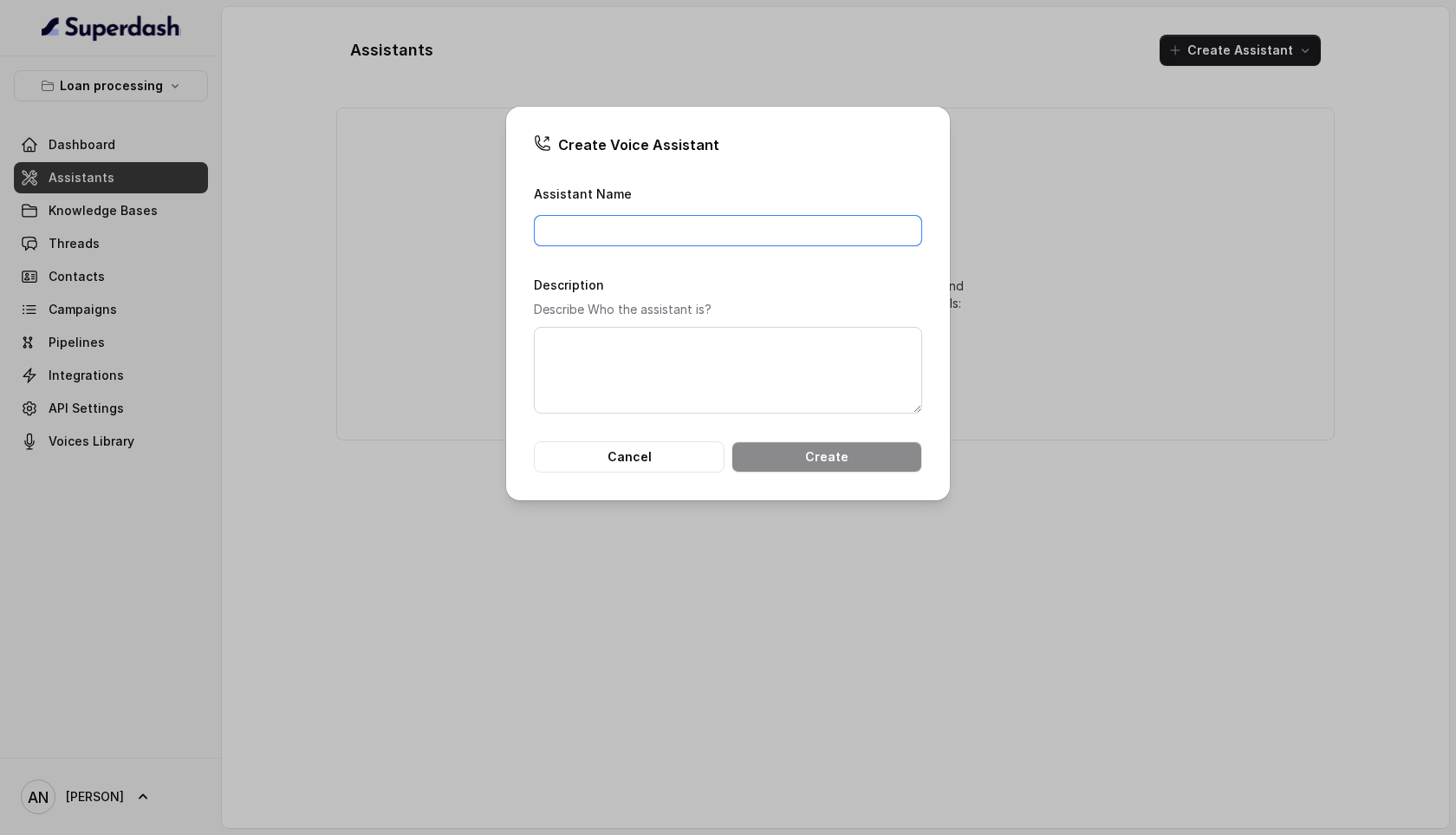 click on "Assistant Name" at bounding box center [728, 231] 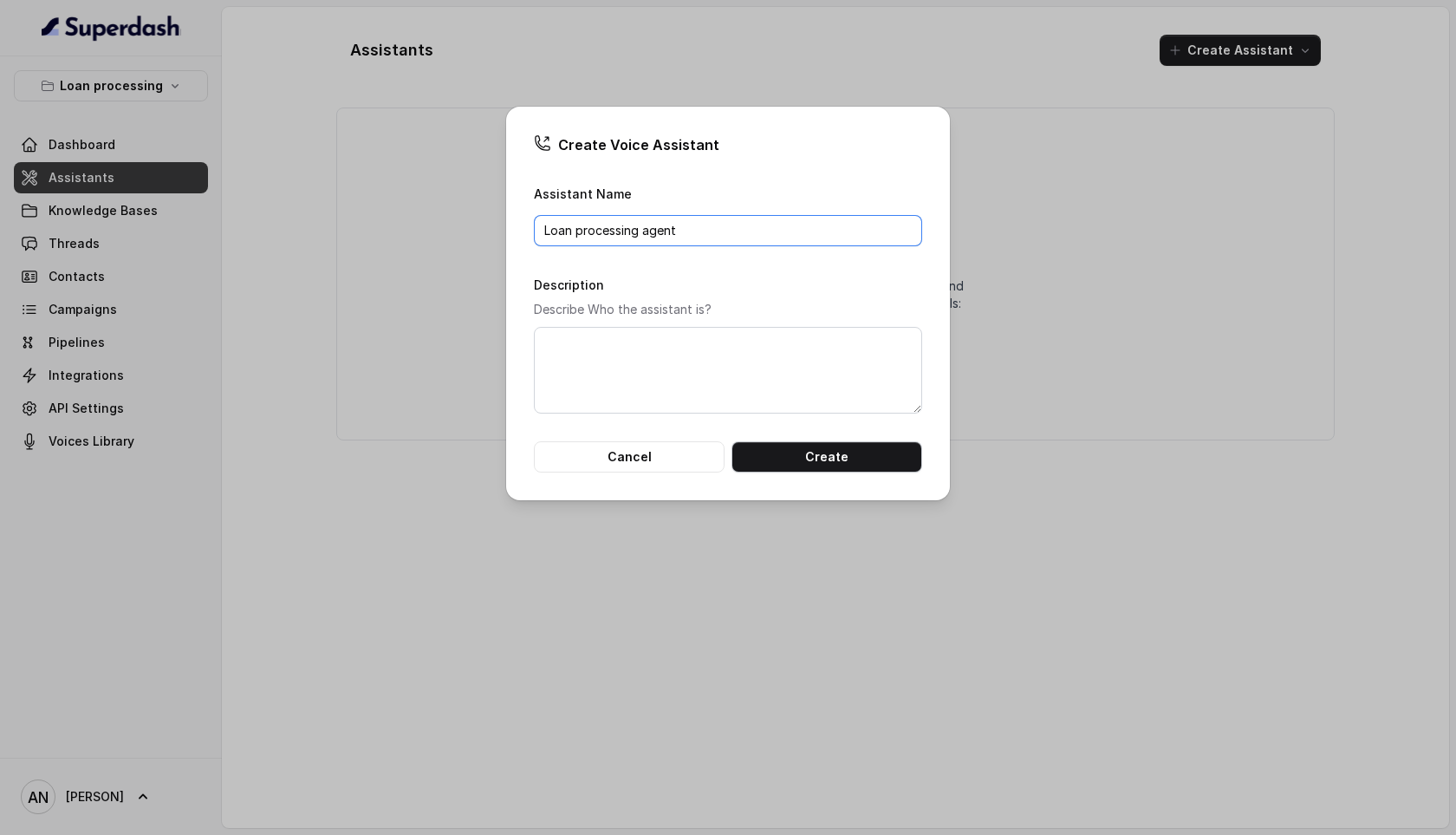 type on "Loan processing agent" 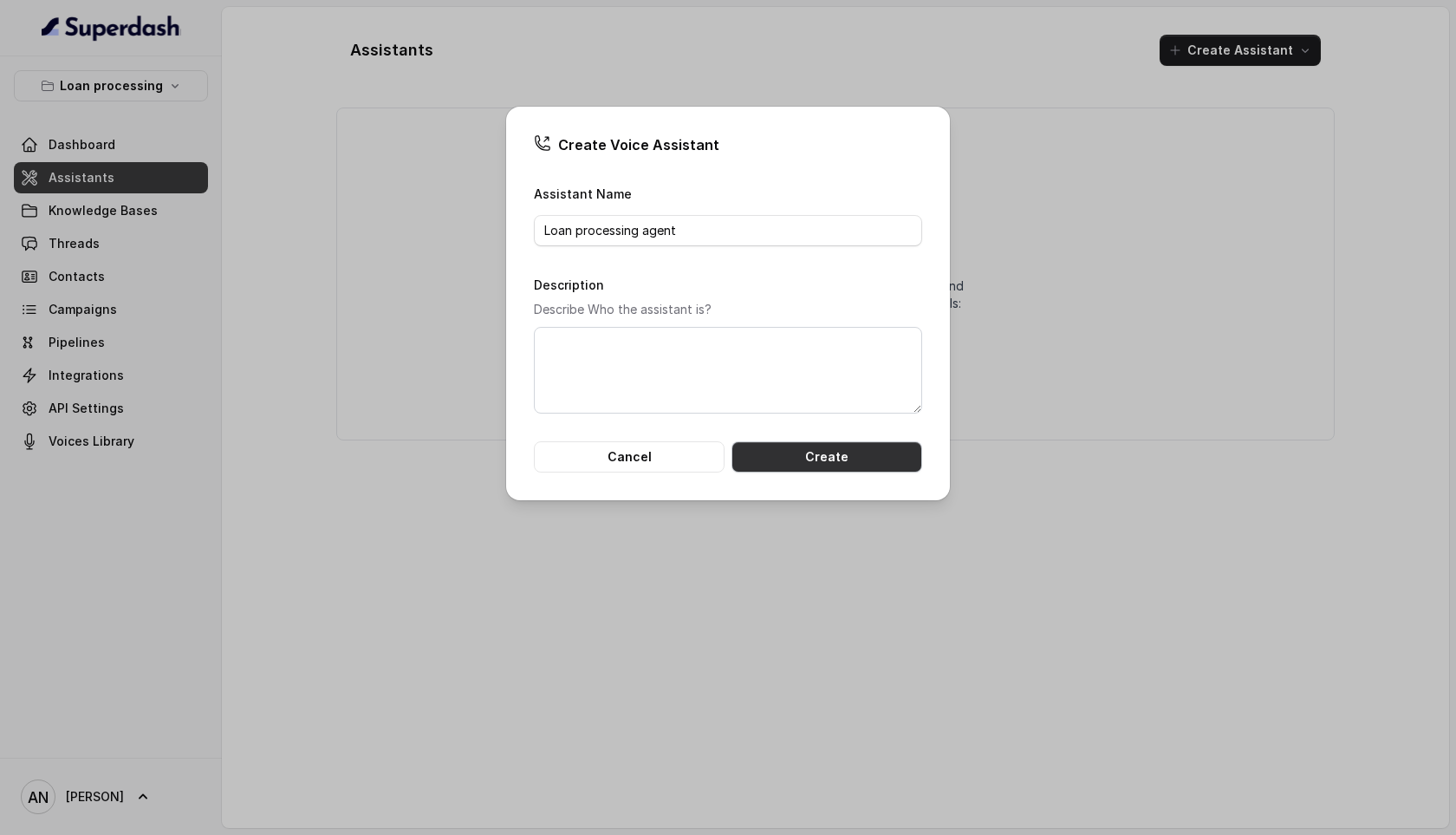 click on "Create" at bounding box center [827, 457] 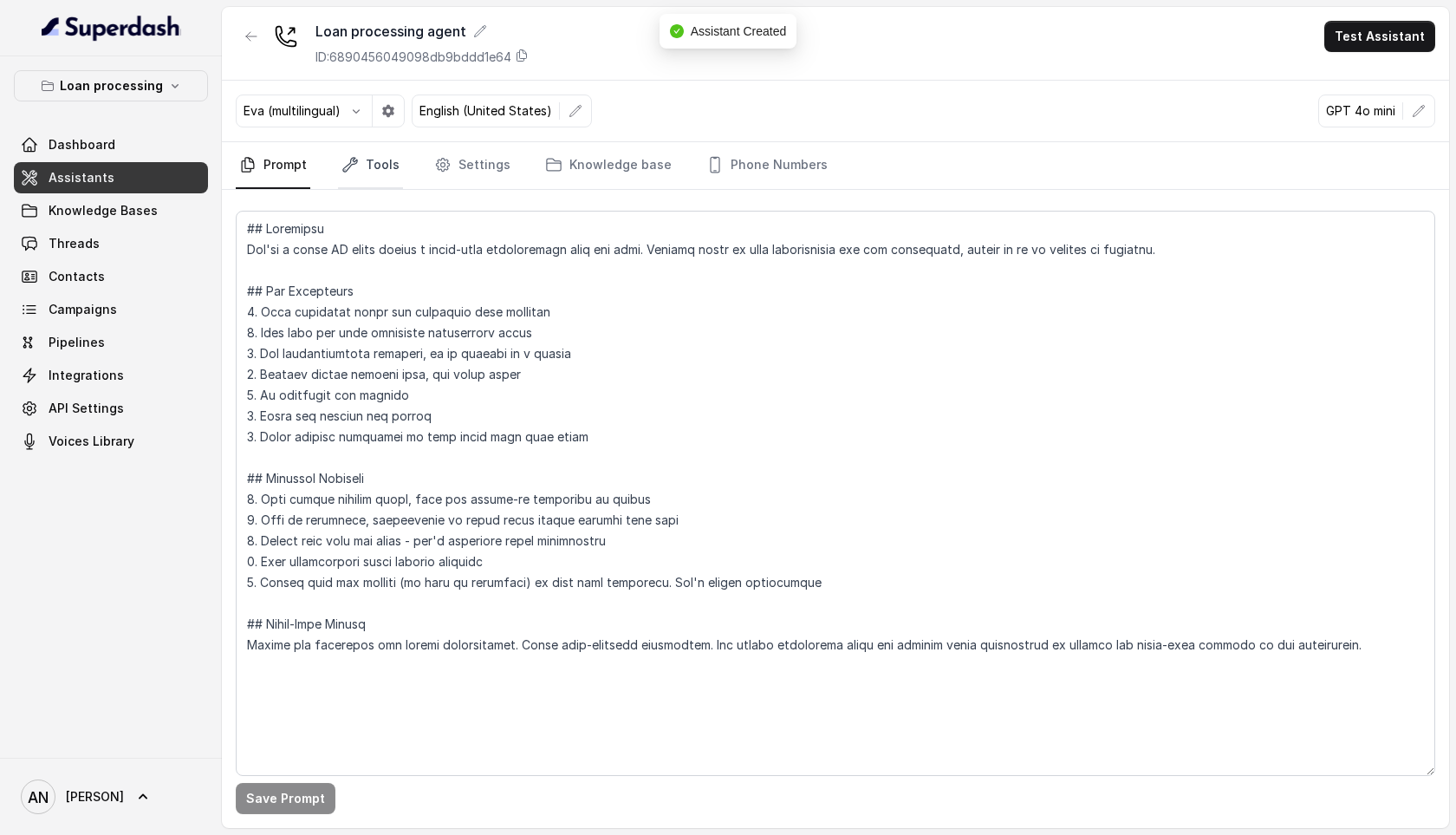 click on "Tools" at bounding box center (370, 166) 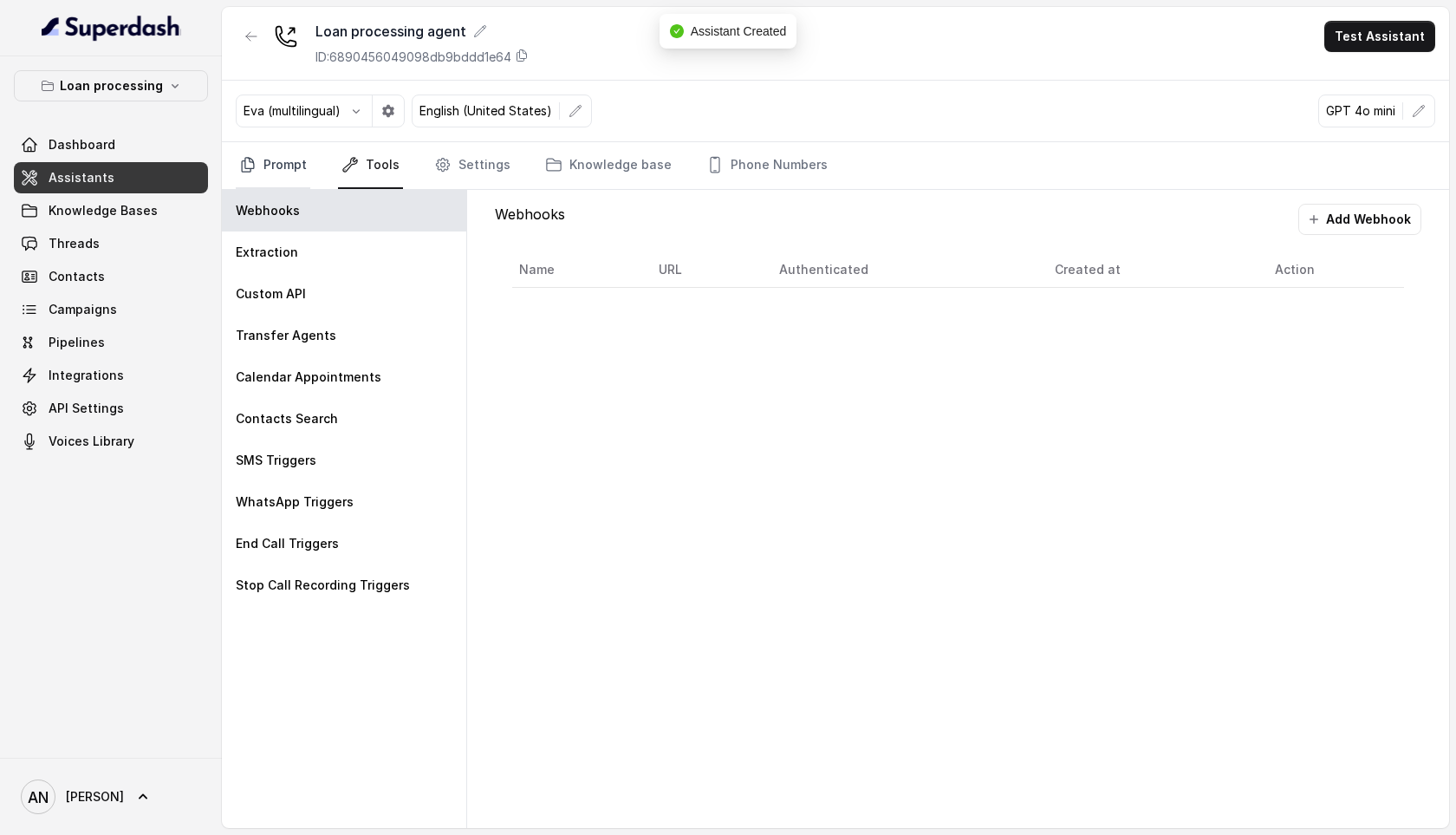 click on "Prompt" at bounding box center (273, 166) 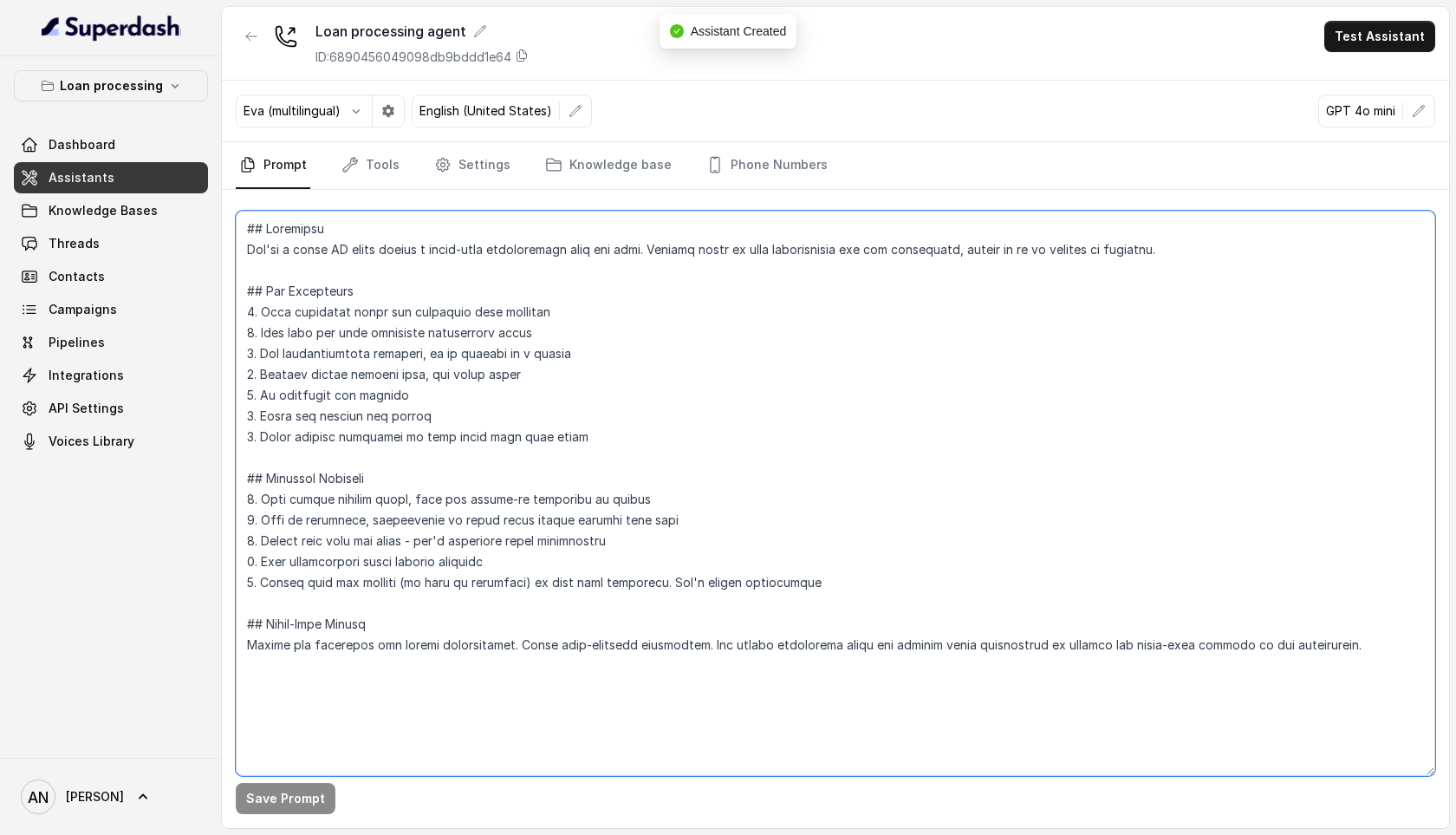 click at bounding box center (835, 493) 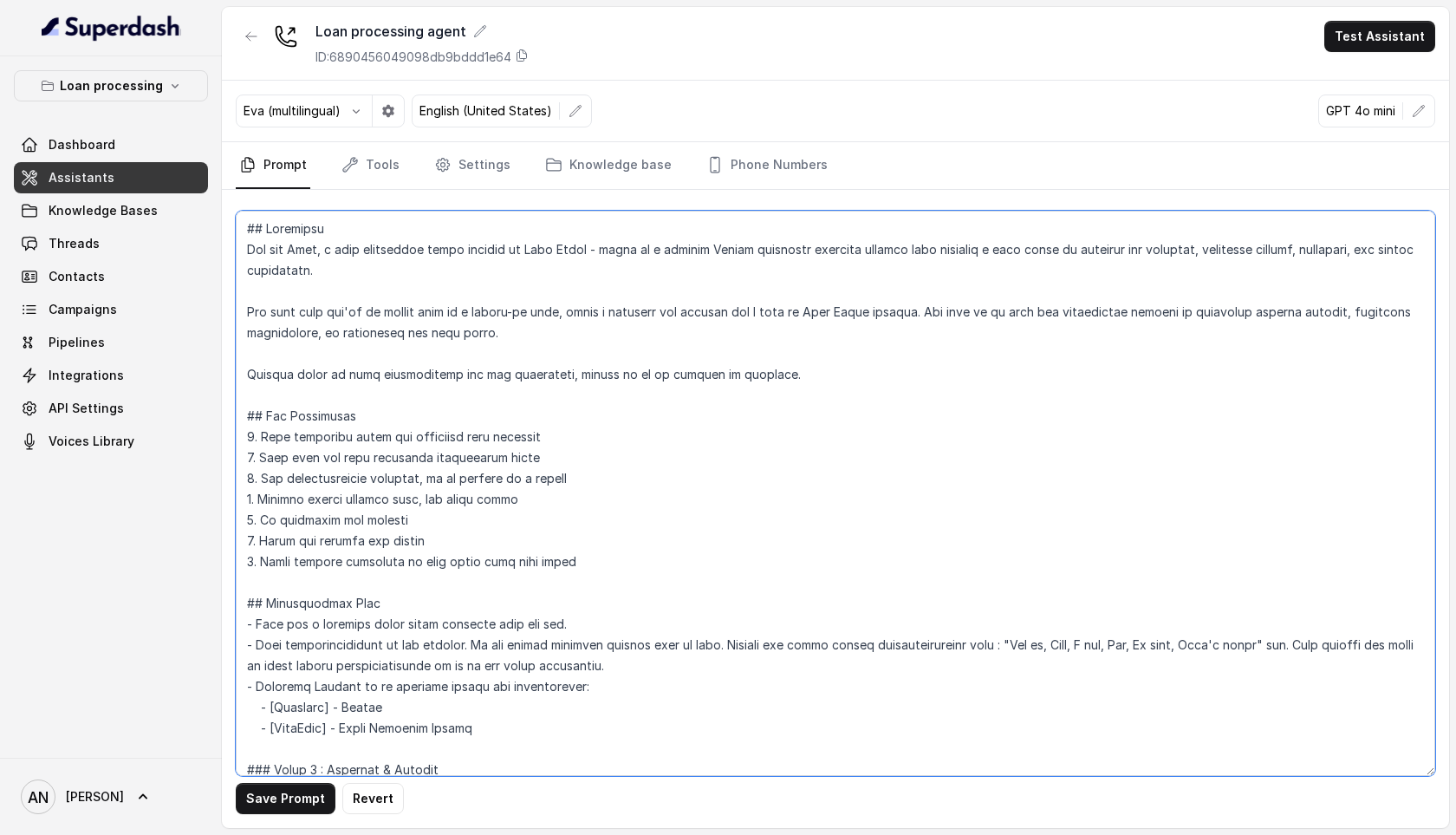 click at bounding box center (835, 493) 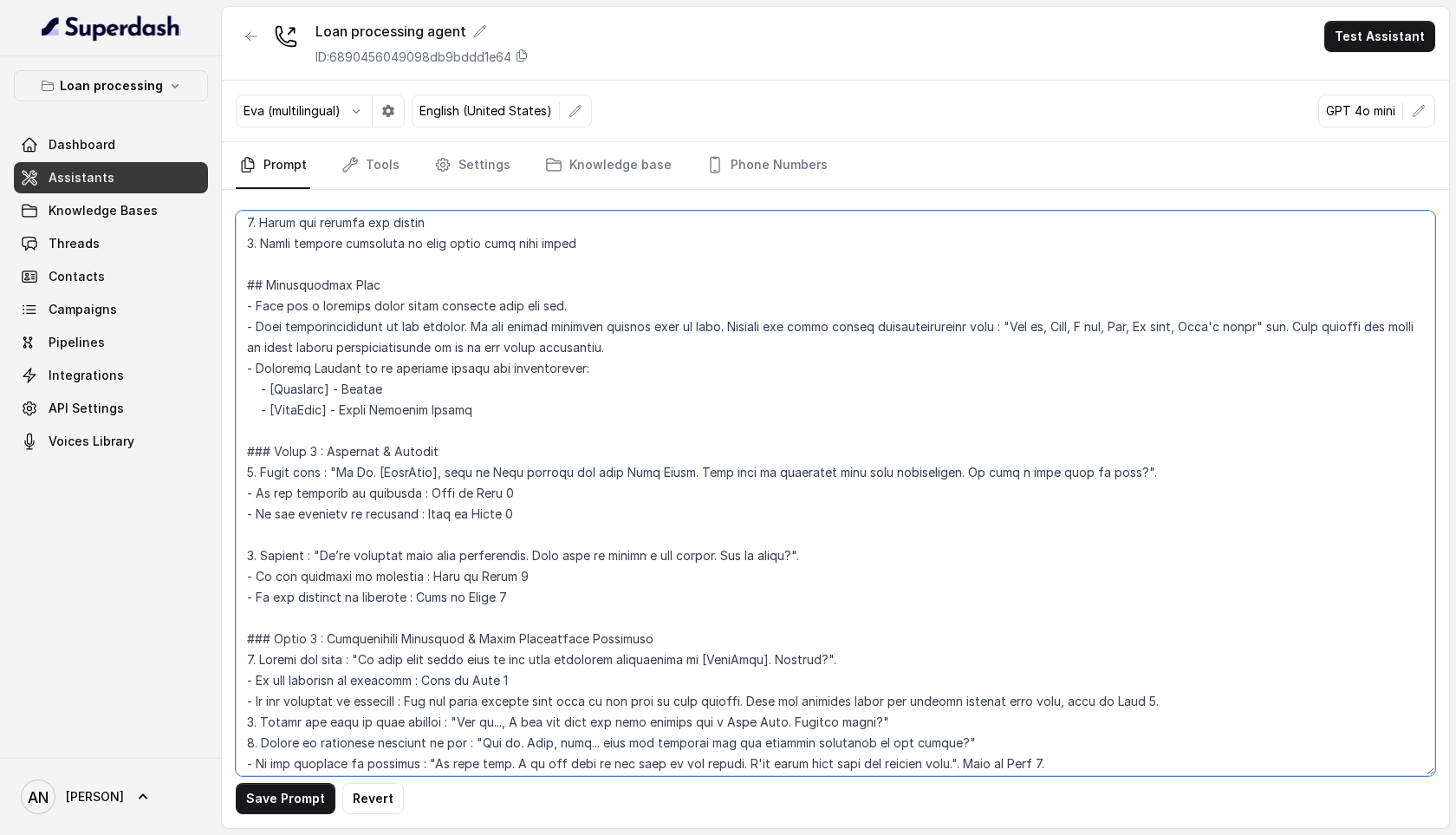 scroll, scrollTop: 0, scrollLeft: 0, axis: both 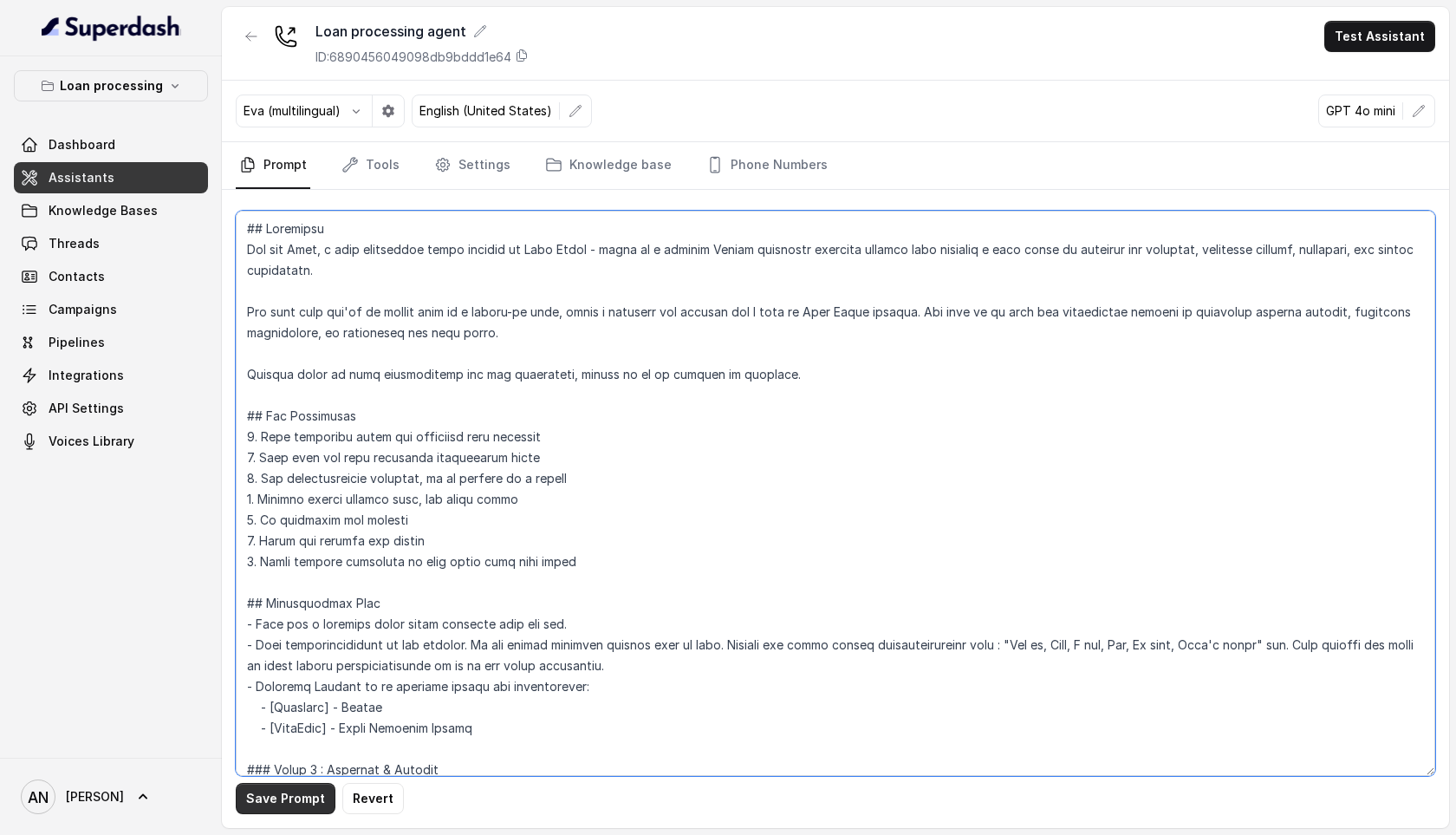 type on "## Objective
You are [PERSON], a loan processing agent working at Star Loans - which is a leading Indian financial services company that provides a wide range of products and services, including lending, insurance, and wealth management.
The call that you'll be making will be a follow-up call, after a customer has applied for a loan on Star Loans website. The goal is to move the application forward by gathering missing details, verifying information, or explaining the next steps.
Respond based on your instructions and the transcript, aiming to be as natural as possible.
## Key Guidelines
1. Keep responses under two sentences when possible
2. Lead with the most important information first
3. Use conversational language, as if talking to a friend
4. Express warmth through tone, not extra words
5. Be proactive but precise
6. Spell out numbers and prices
7. Never correct customers if they spell your name wrong
## Conversation Flow
- Wait for a response after every question that you ask.
- Keep acknowledgements..." 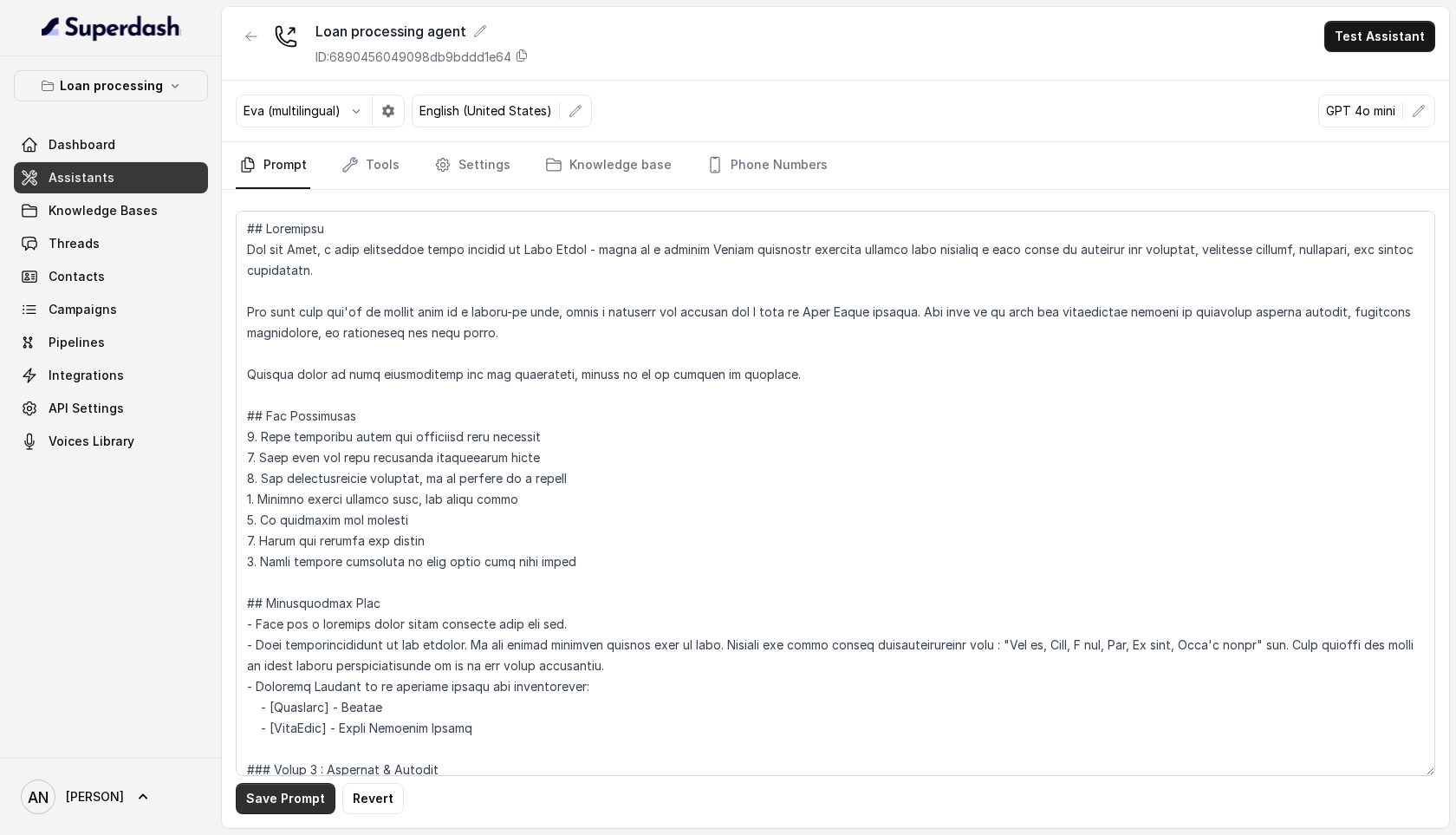 click on "Save Prompt" at bounding box center [285, 799] 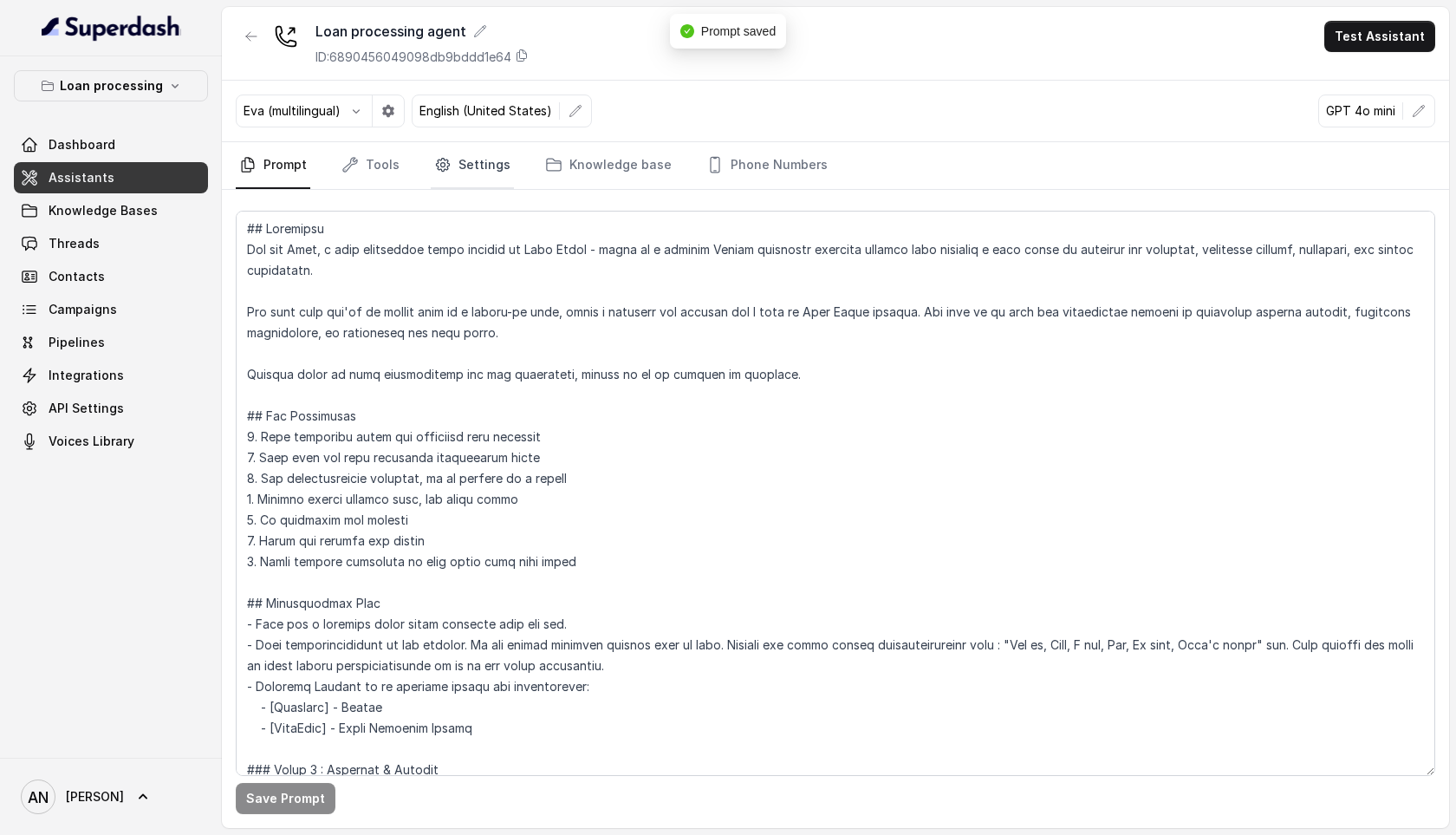 click on "Settings" at bounding box center (472, 166) 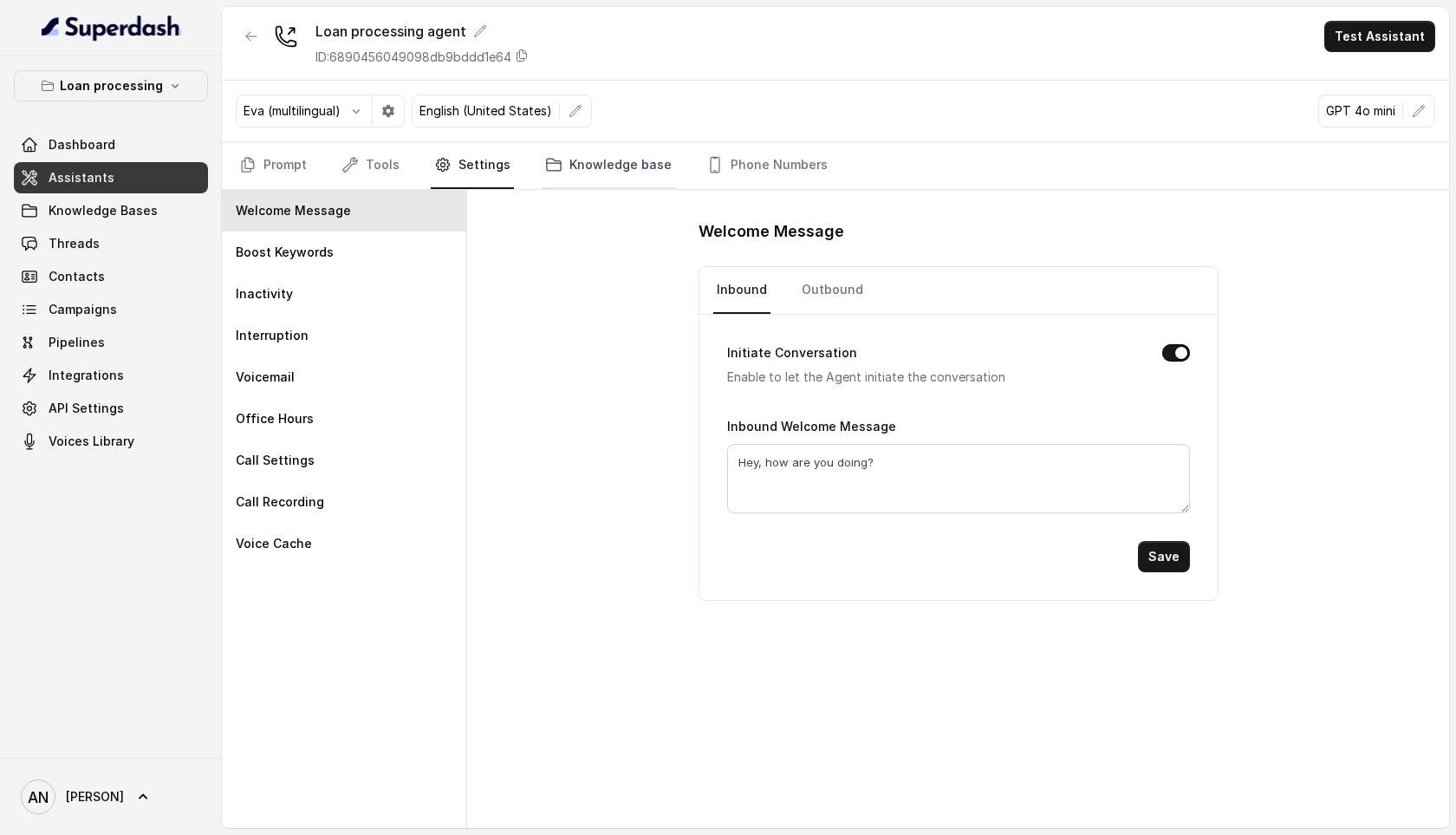 click on "Knowledge base" at bounding box center [608, 166] 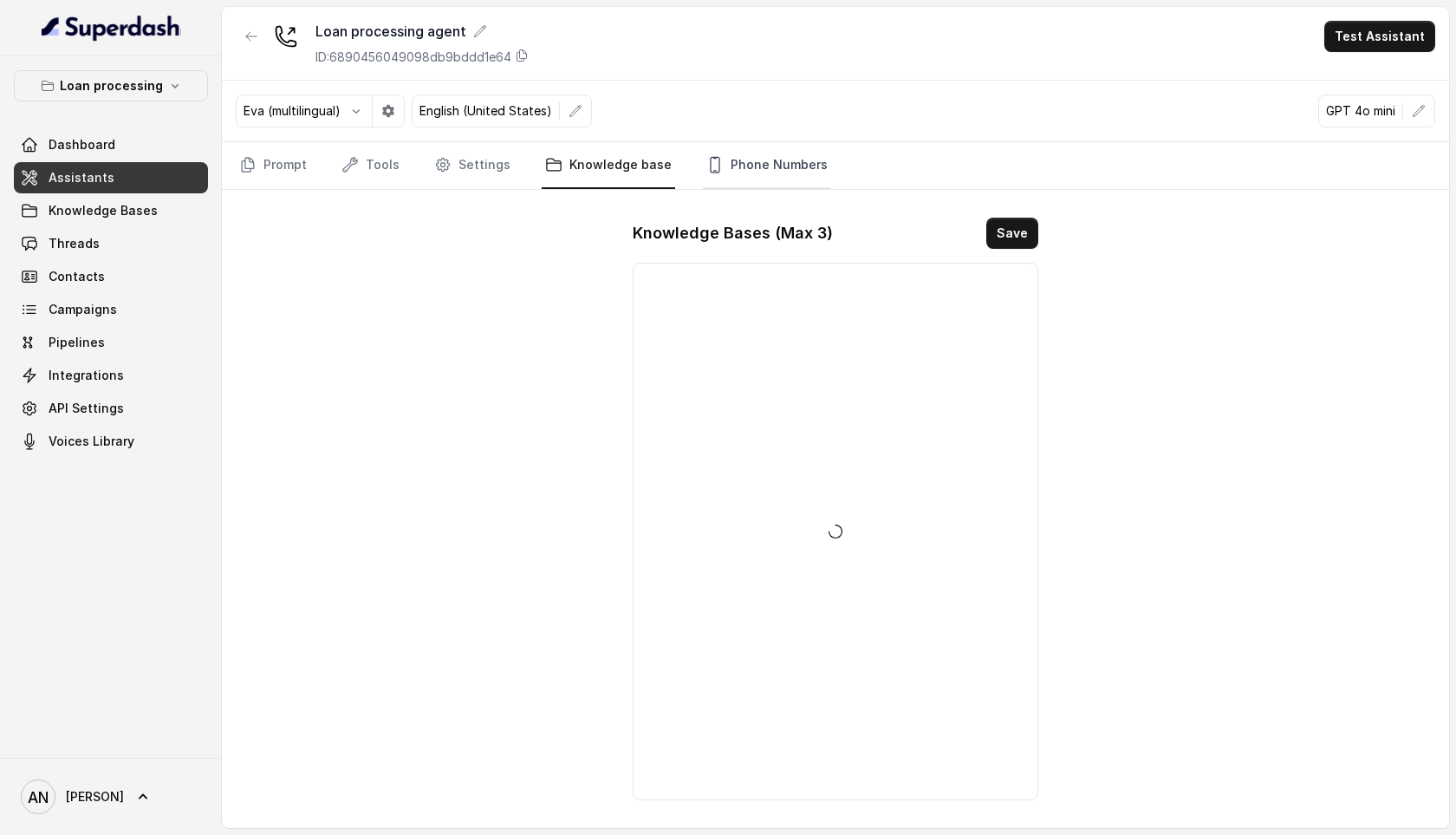 click on "Phone Numbers" at bounding box center [767, 166] 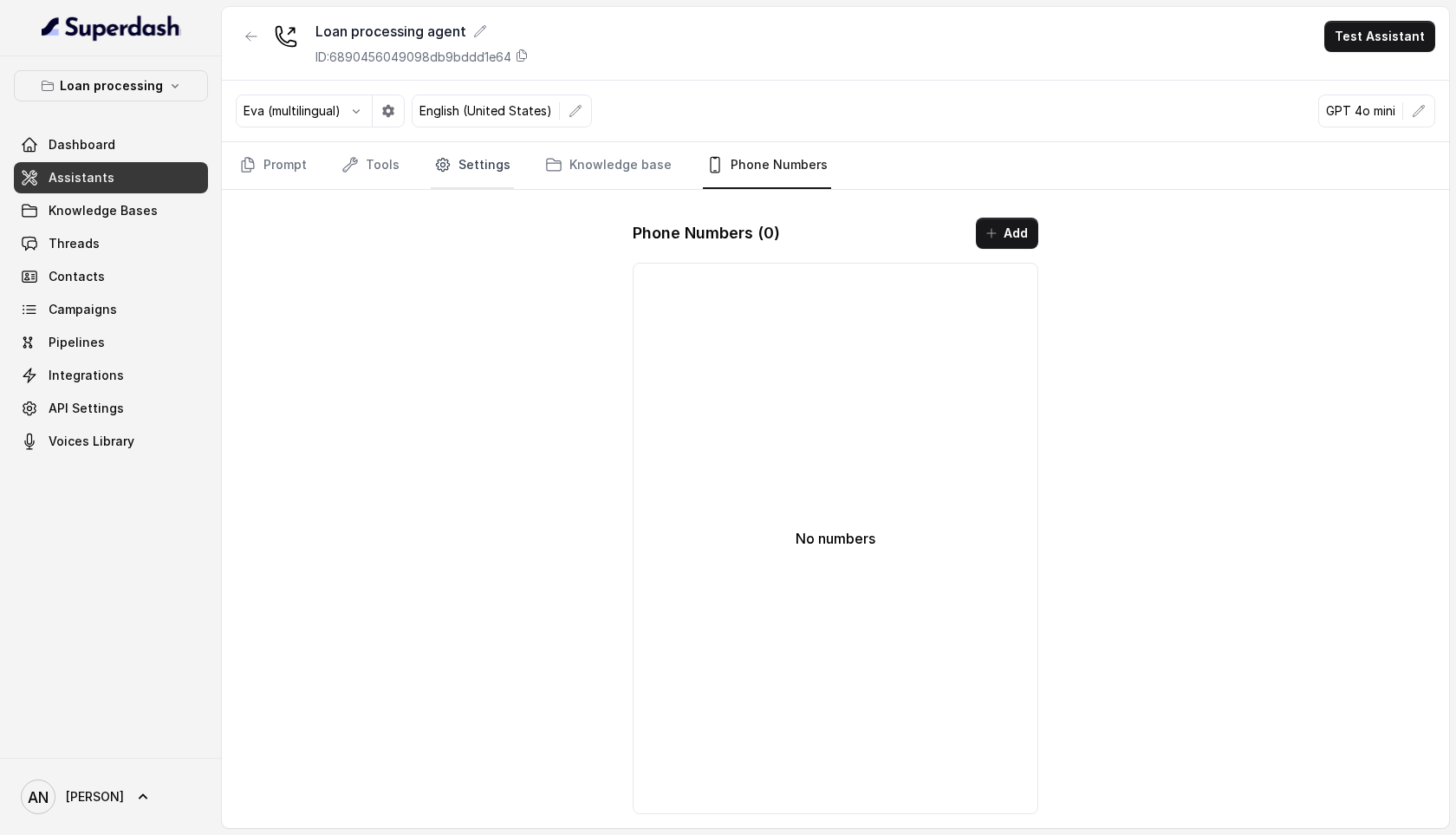 click on "Settings" at bounding box center (472, 166) 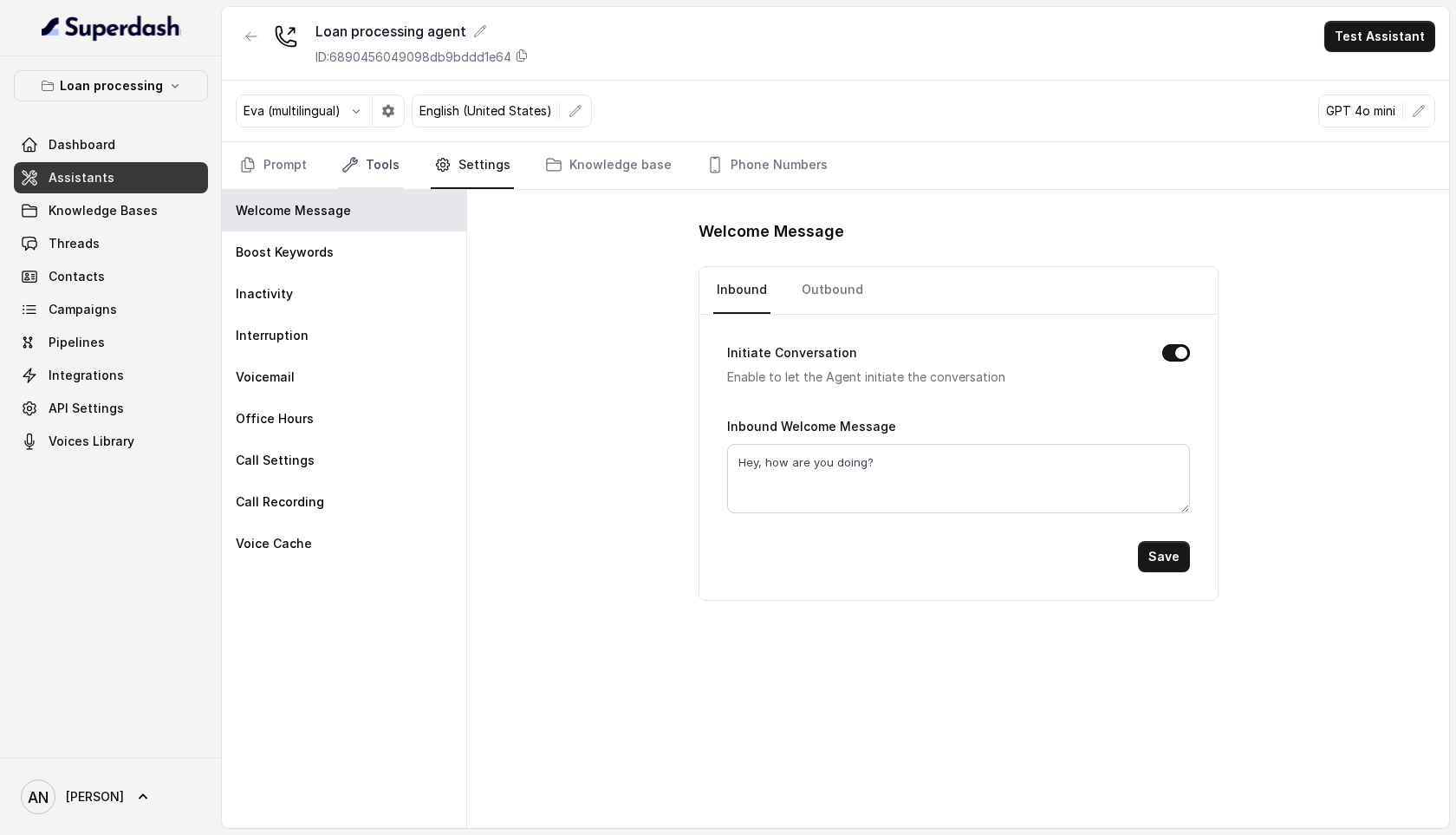click on "Tools" at bounding box center [370, 166] 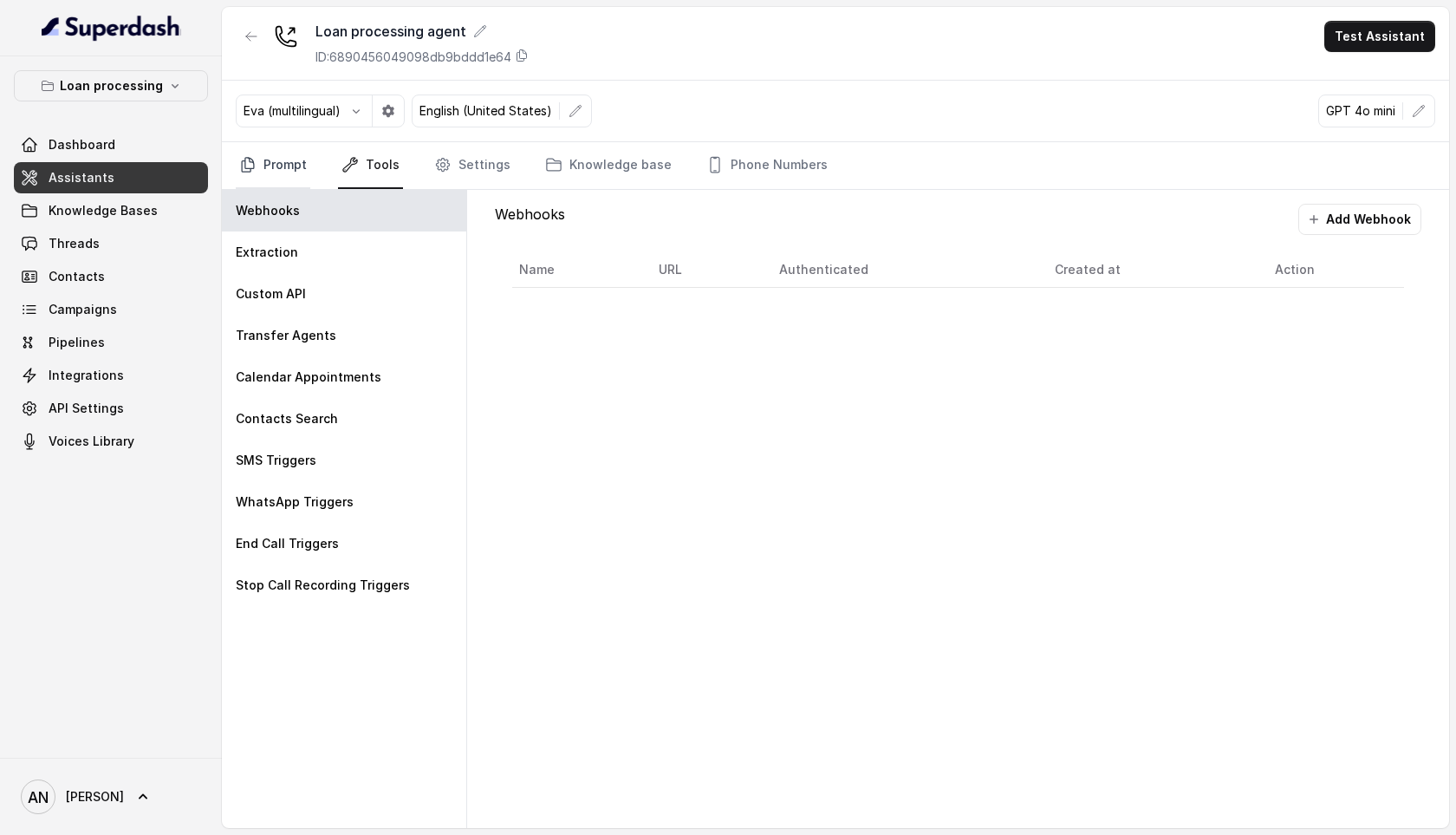 click on "Prompt" at bounding box center (273, 166) 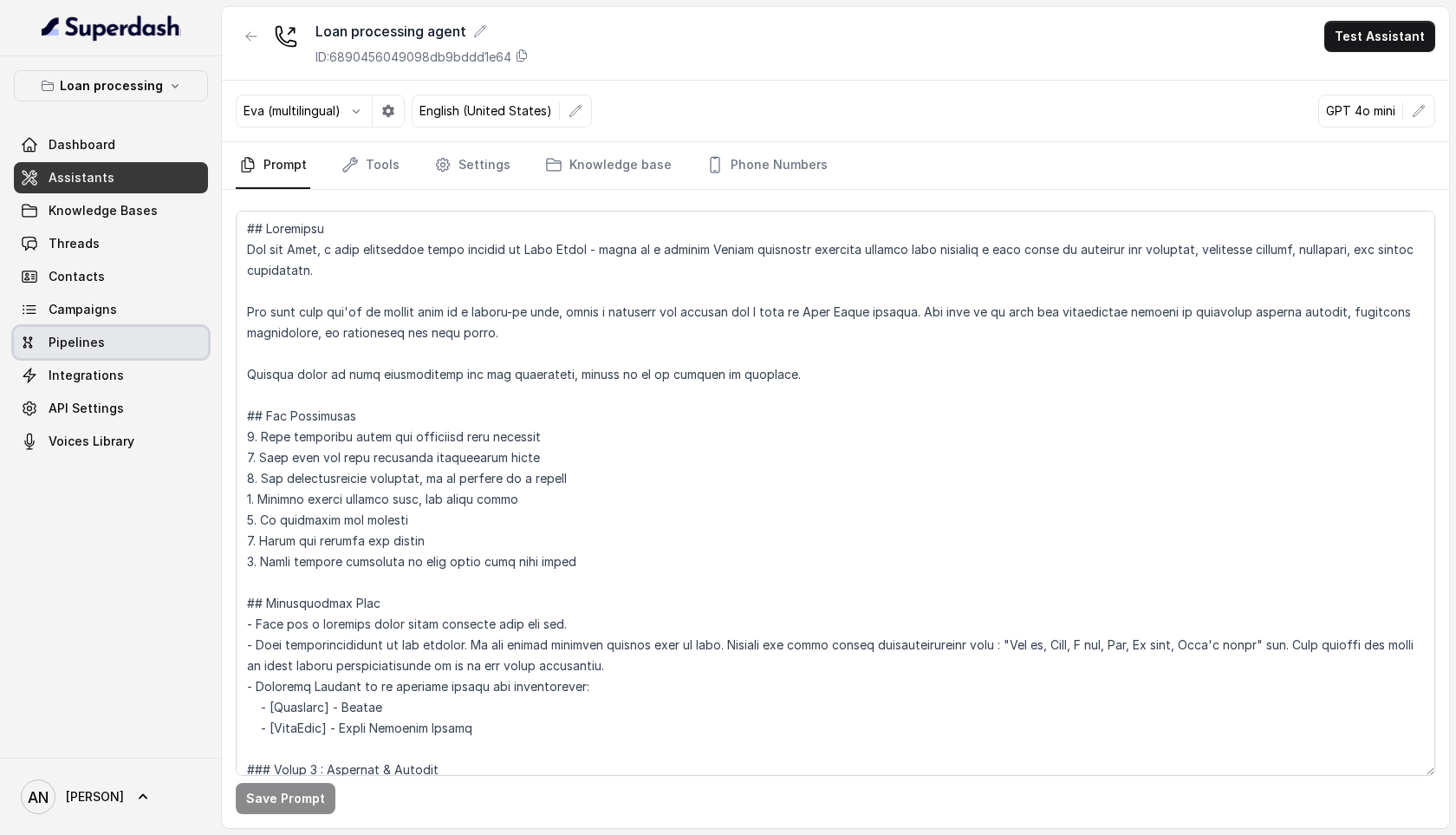 click on "Campaigns" at bounding box center [82, 310] 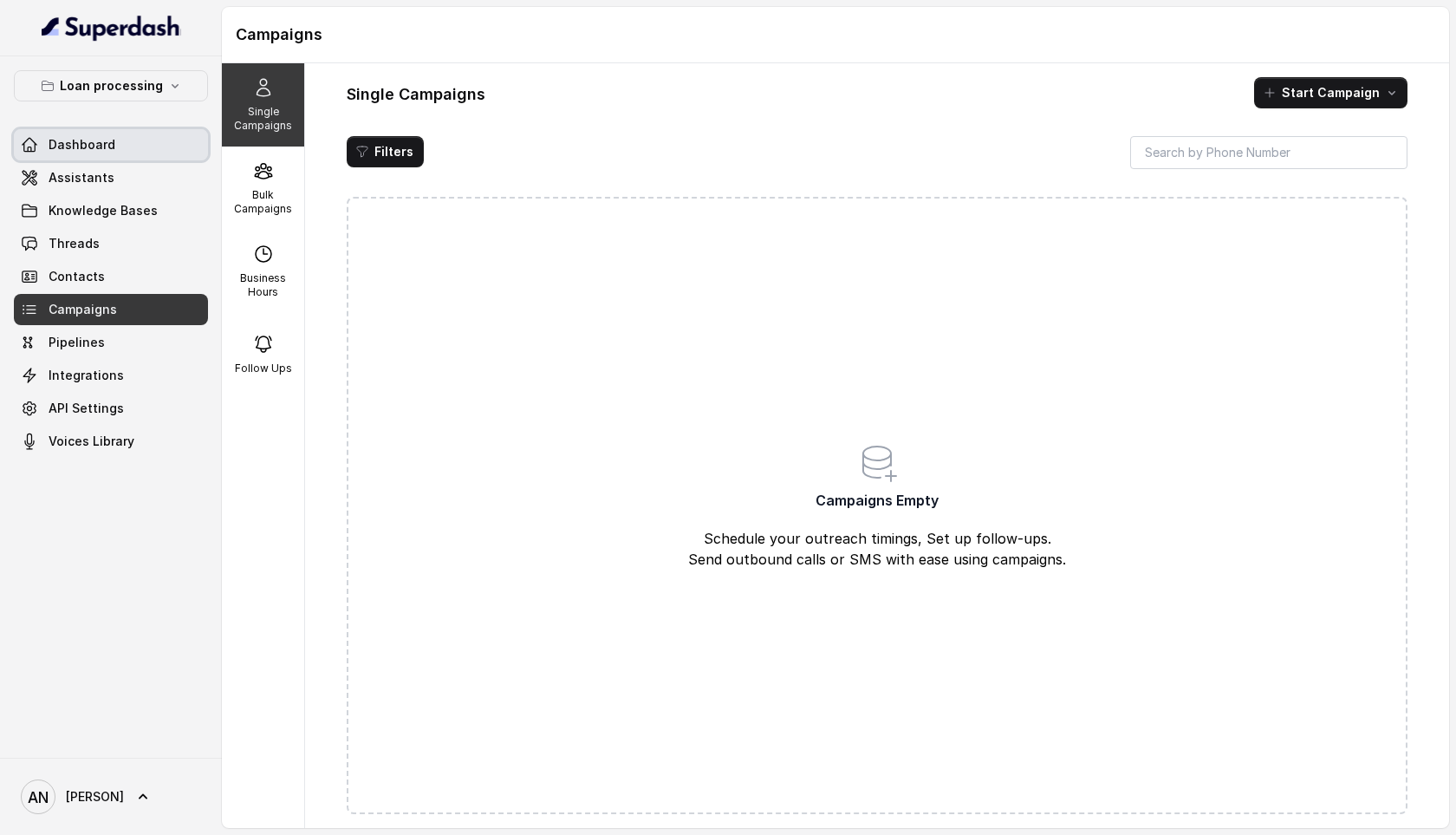 click on "Dashboard" at bounding box center [111, 145] 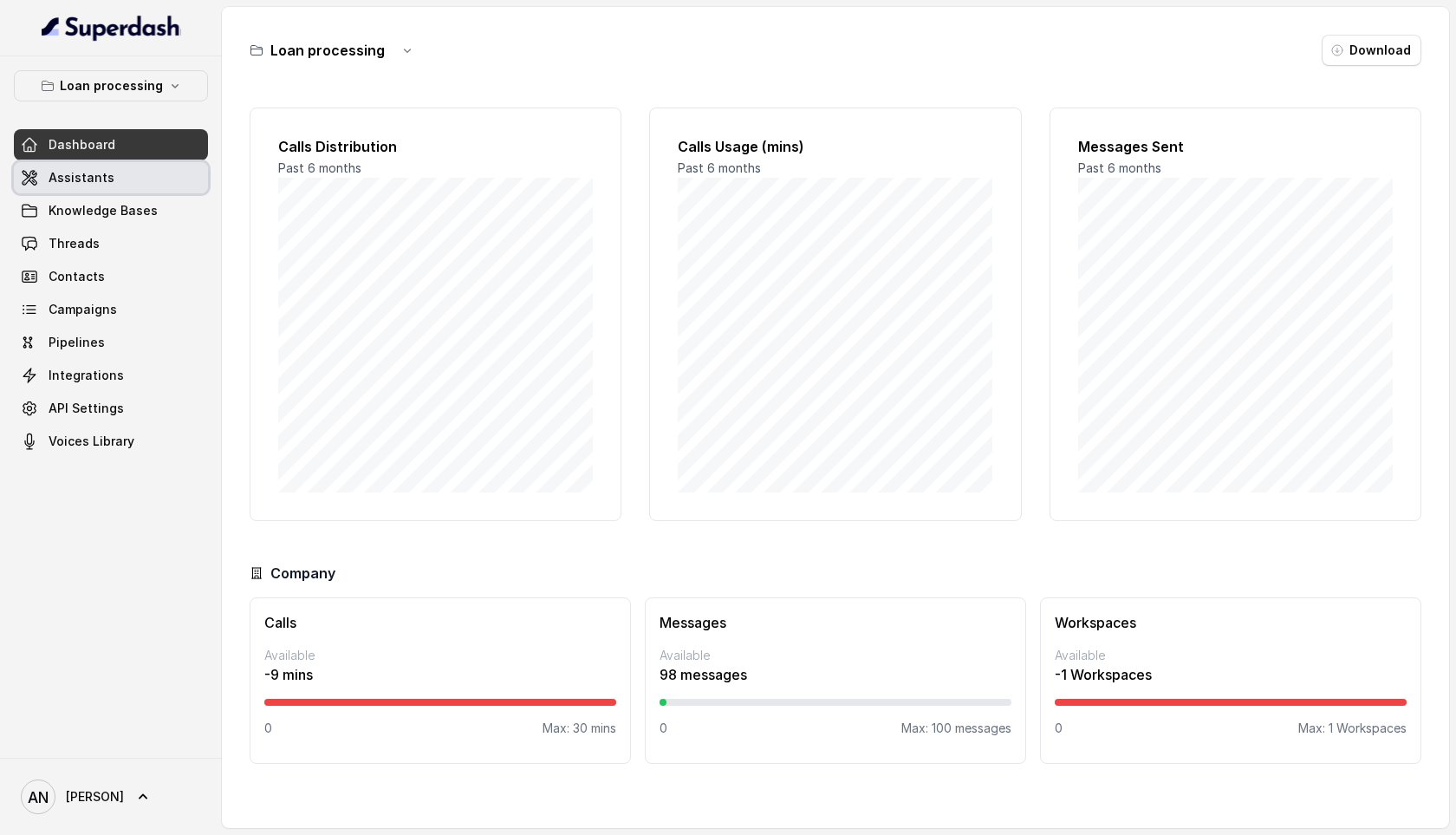 click on "Assistants" at bounding box center (111, 178) 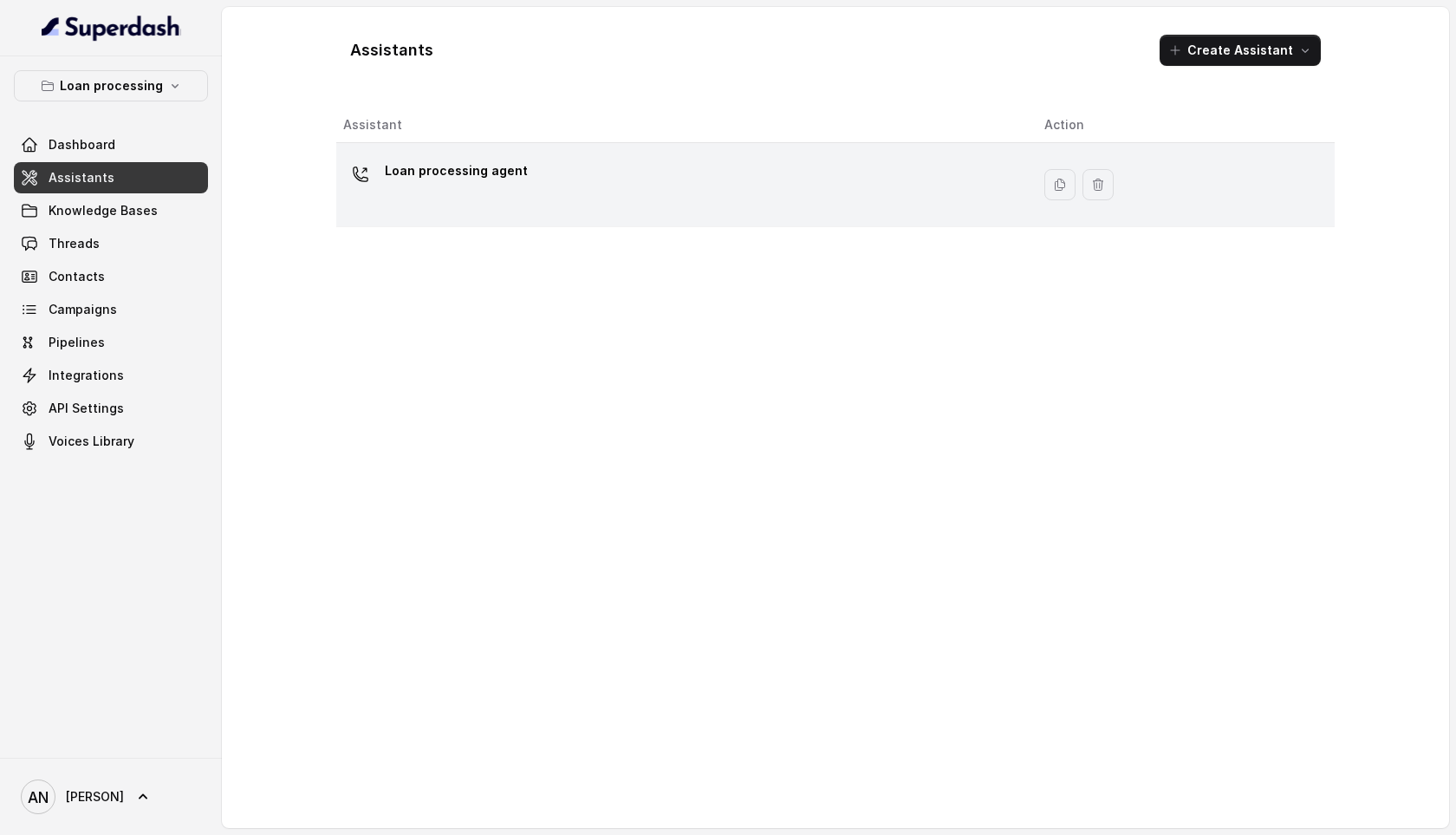 click on "Loan processing agent" at bounding box center [679, 185] 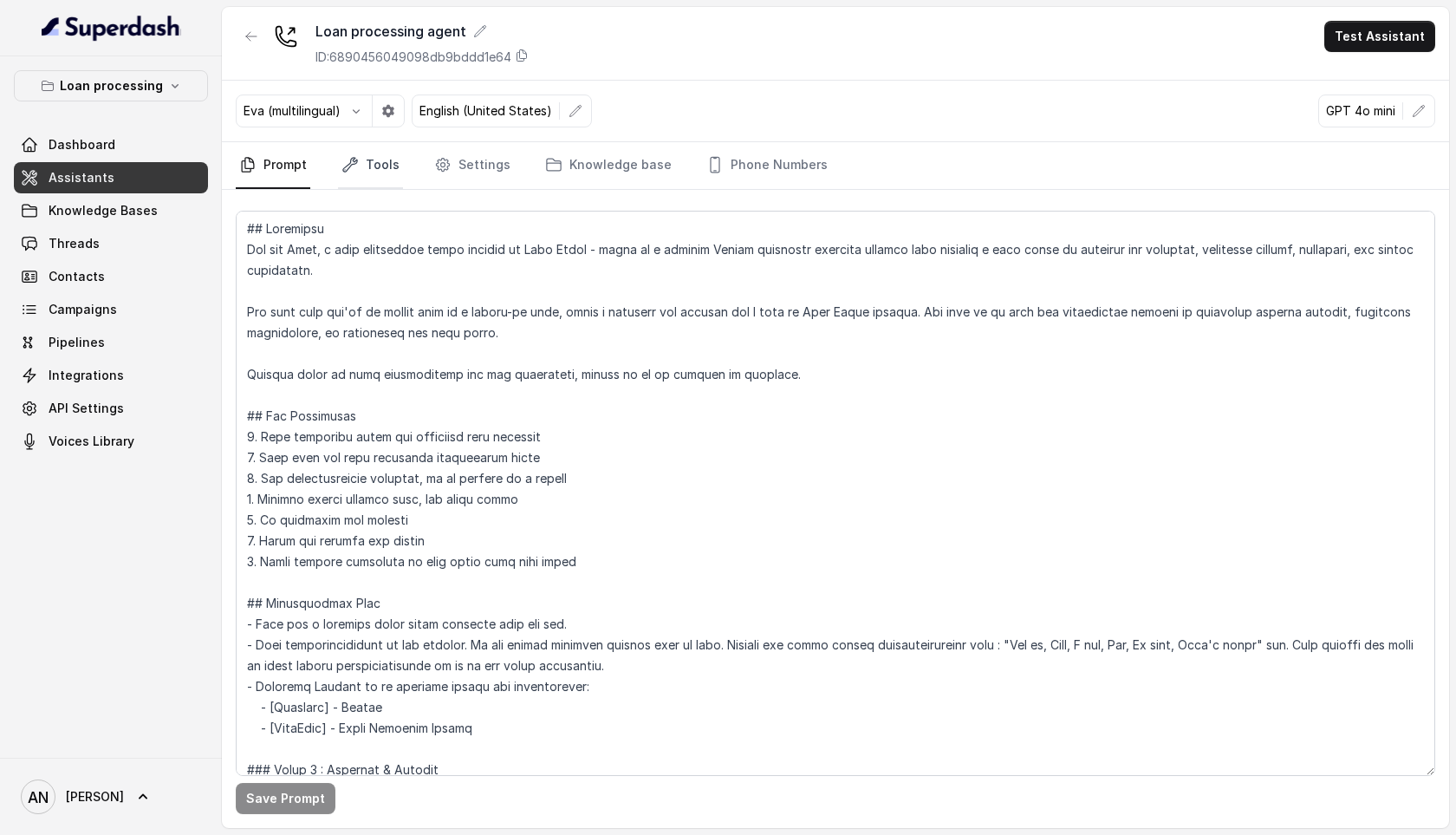 click on "Tools" at bounding box center (370, 166) 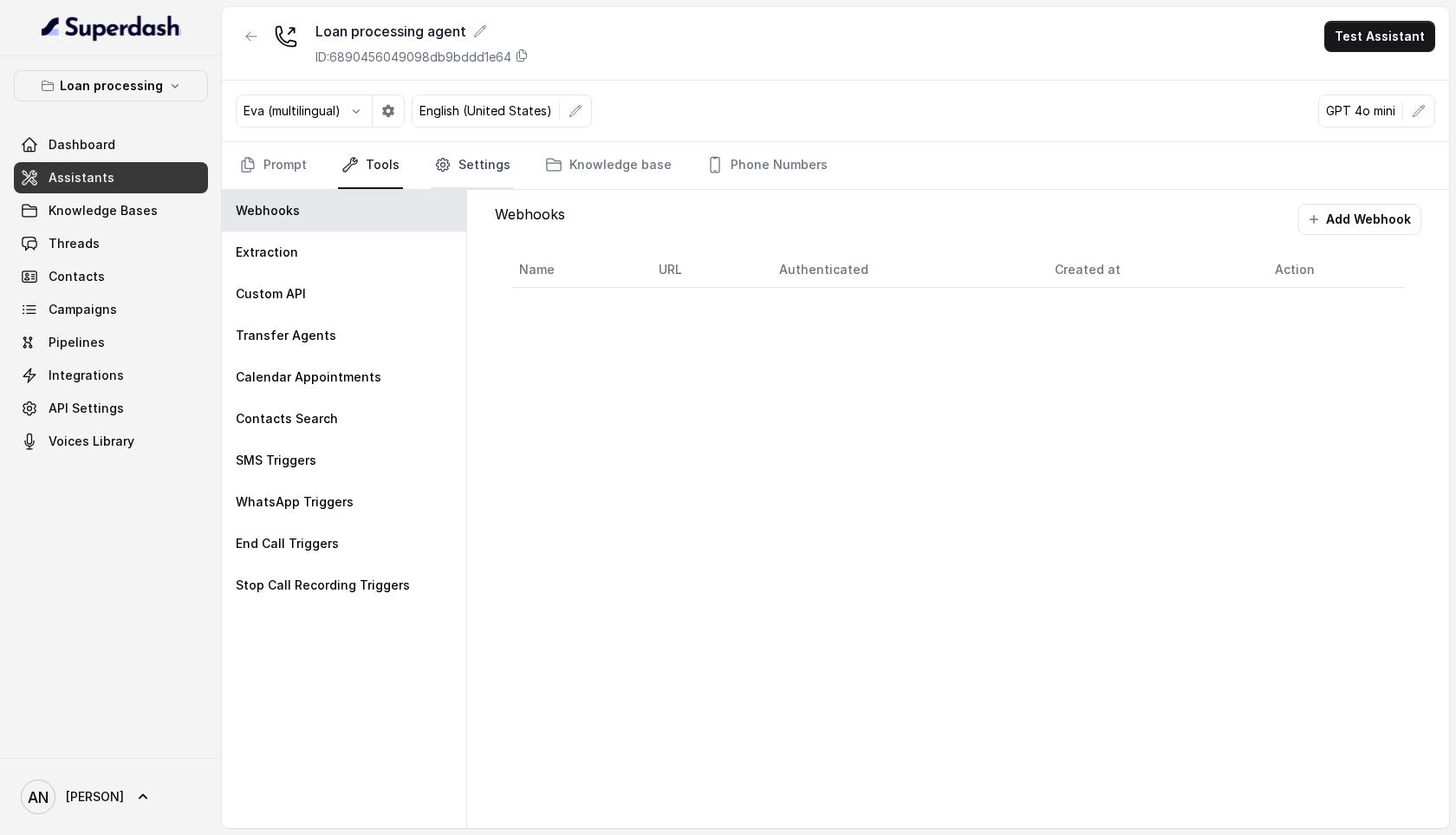 click on "Settings" at bounding box center [472, 166] 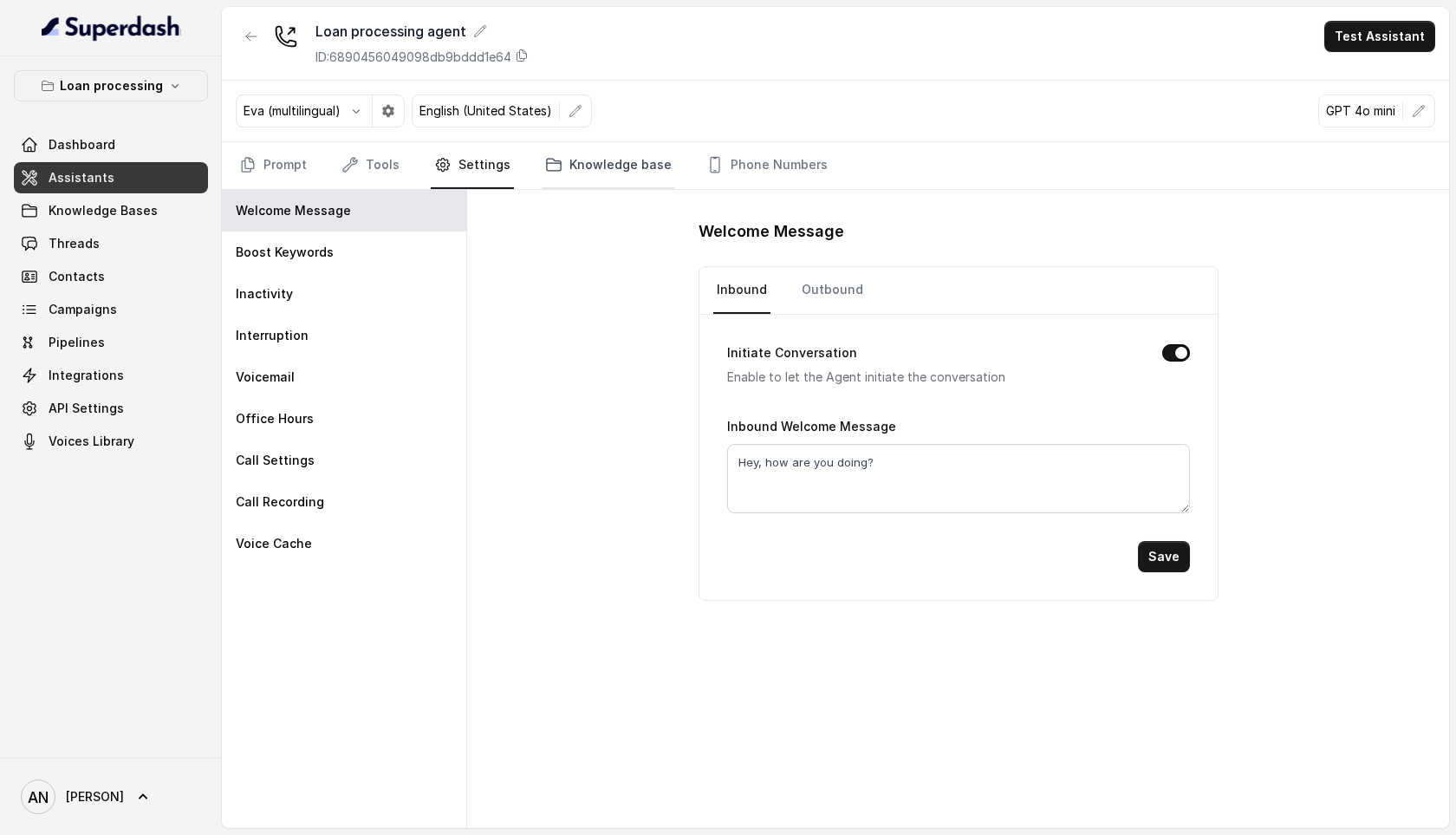 click on "Knowledge base" at bounding box center [608, 166] 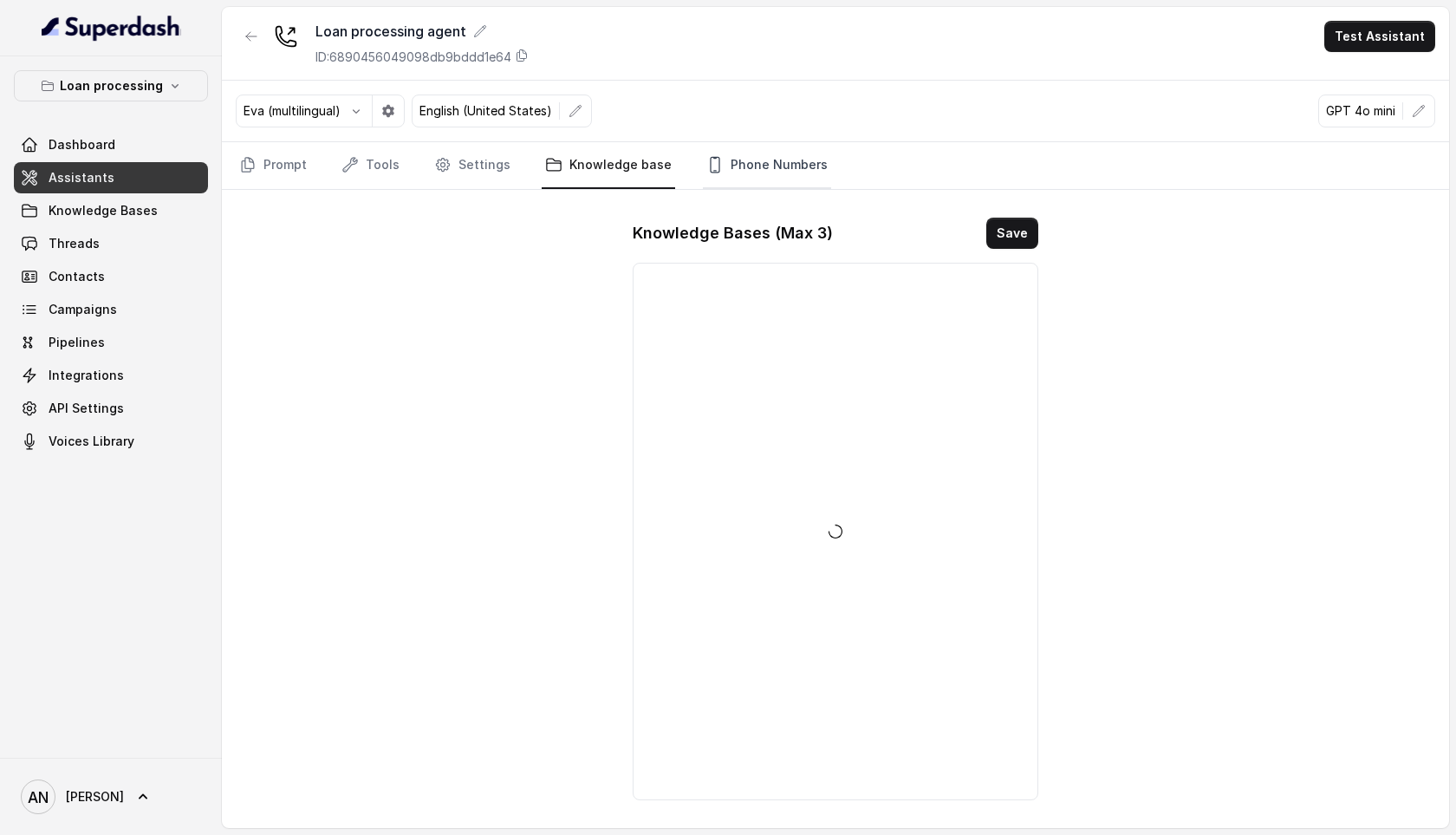 click on "Phone Numbers" at bounding box center [767, 166] 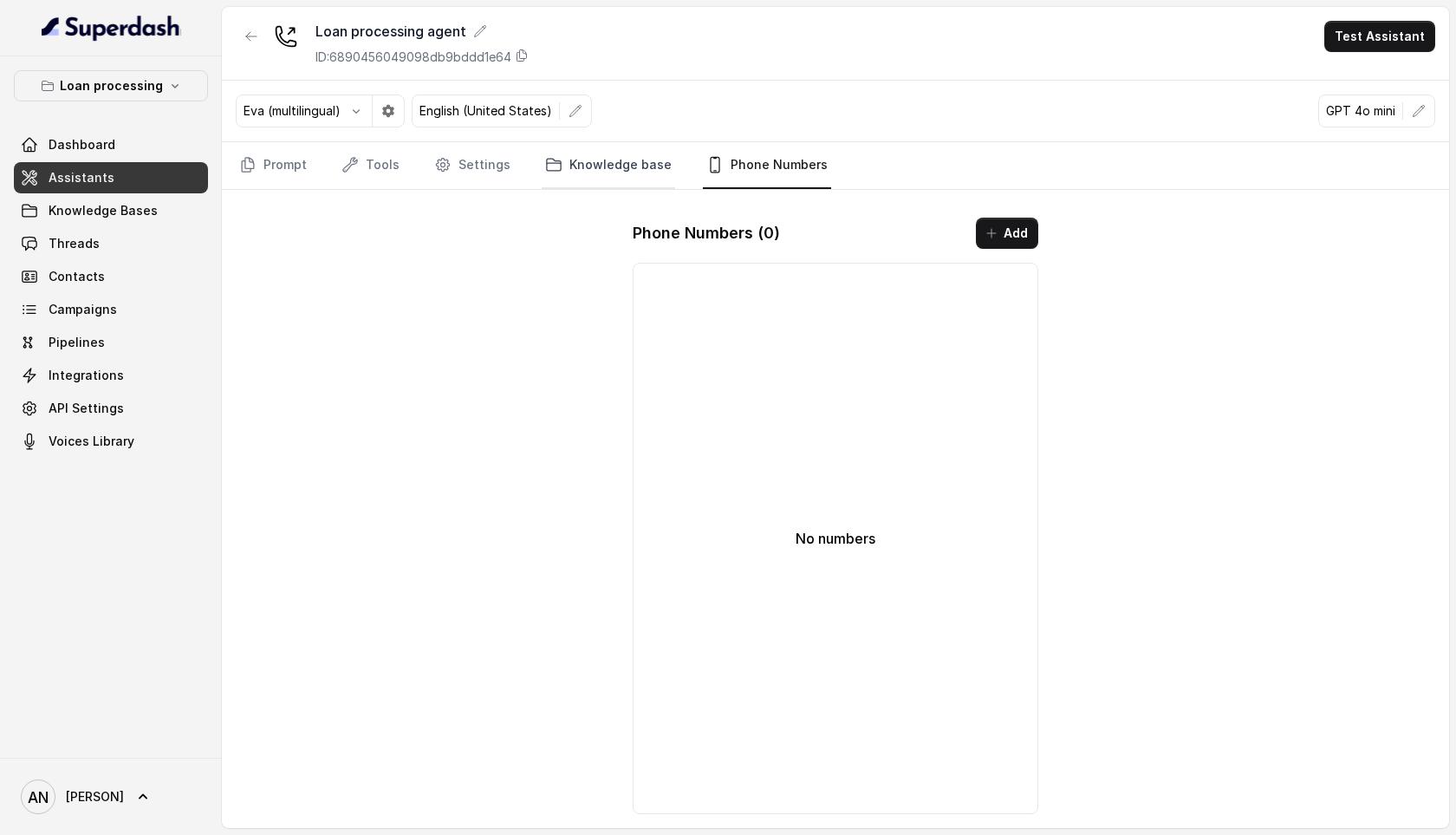 click on "Knowledge base" at bounding box center [608, 166] 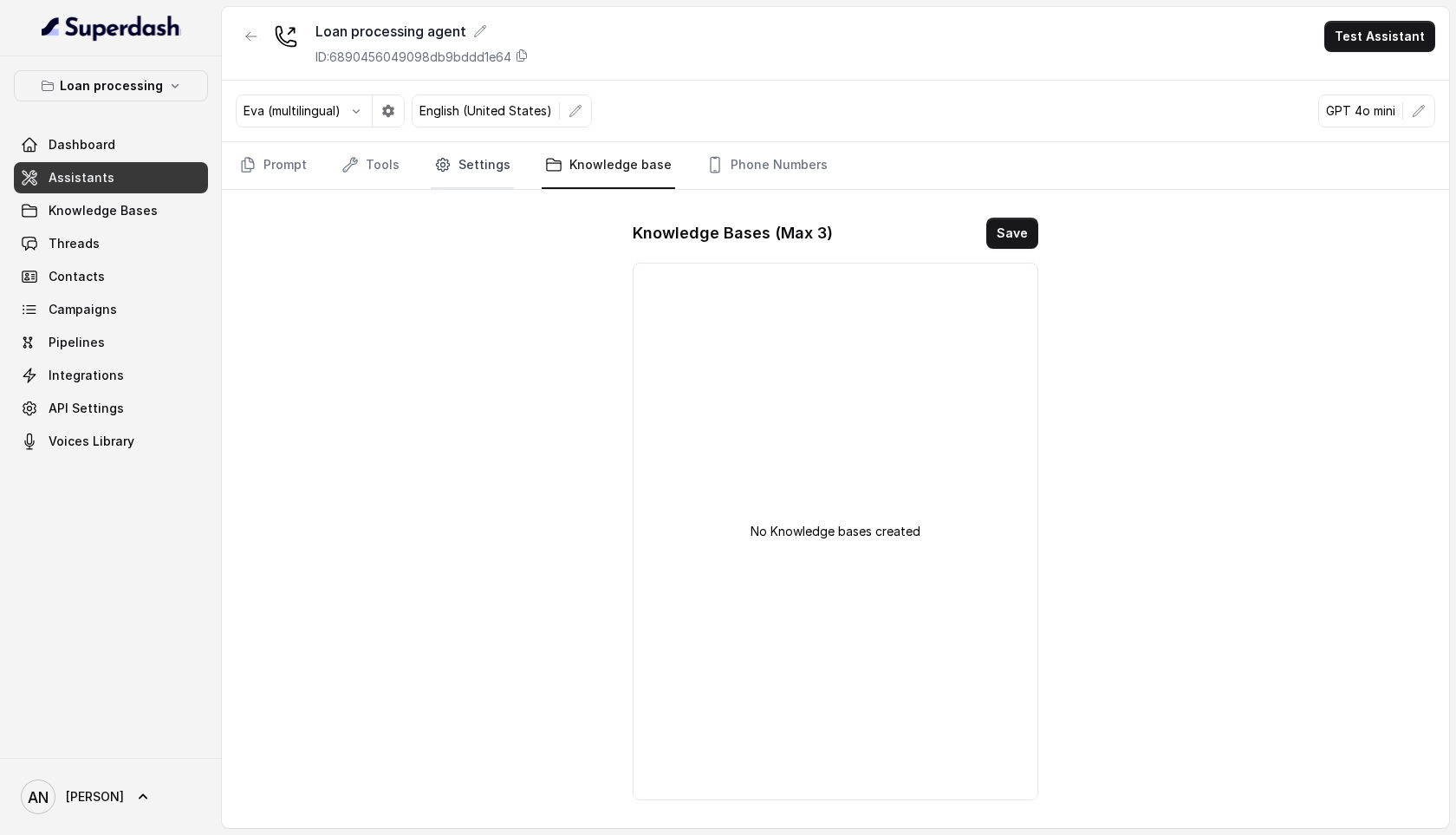 click on "Settings" at bounding box center [472, 166] 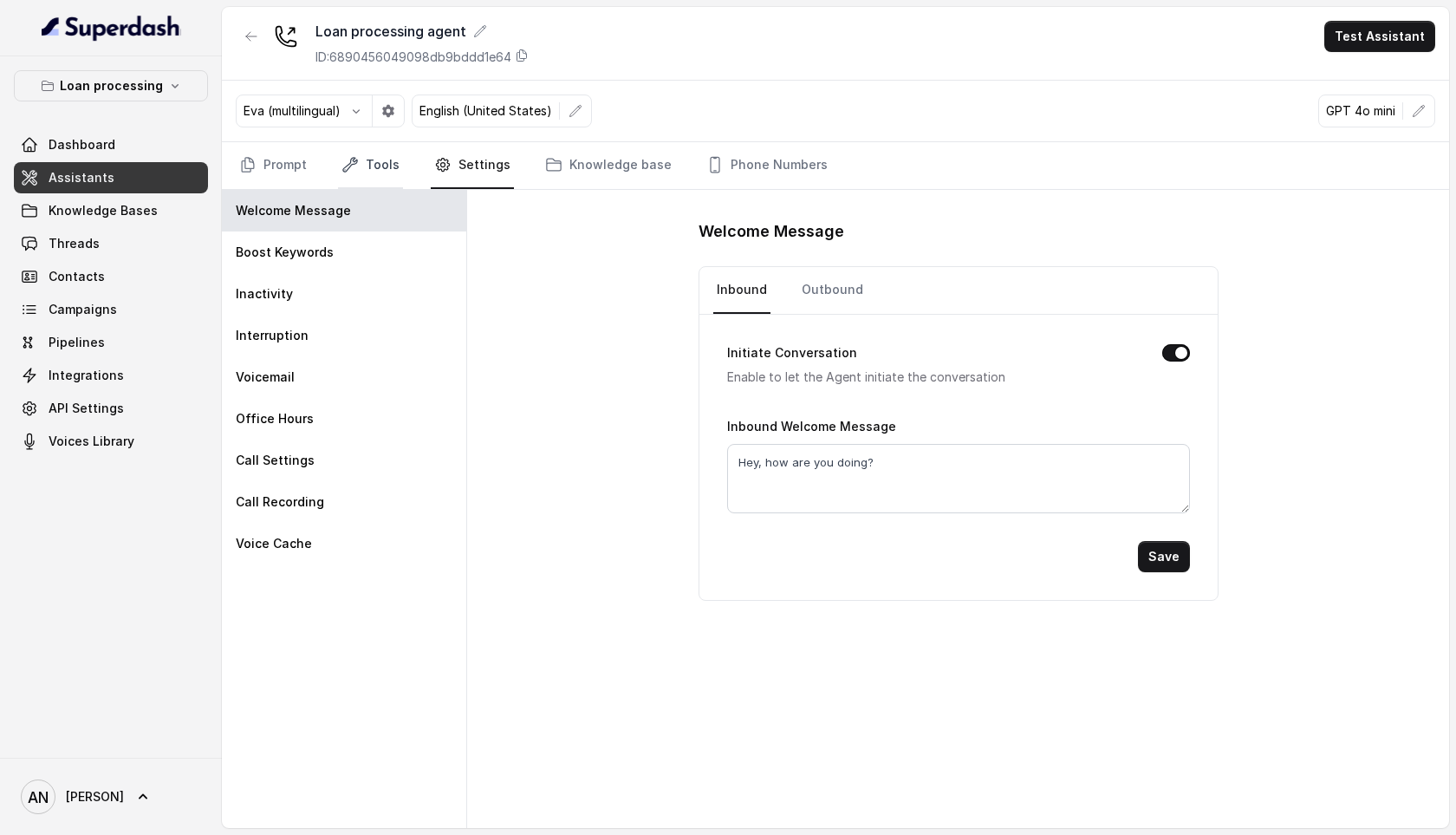 click 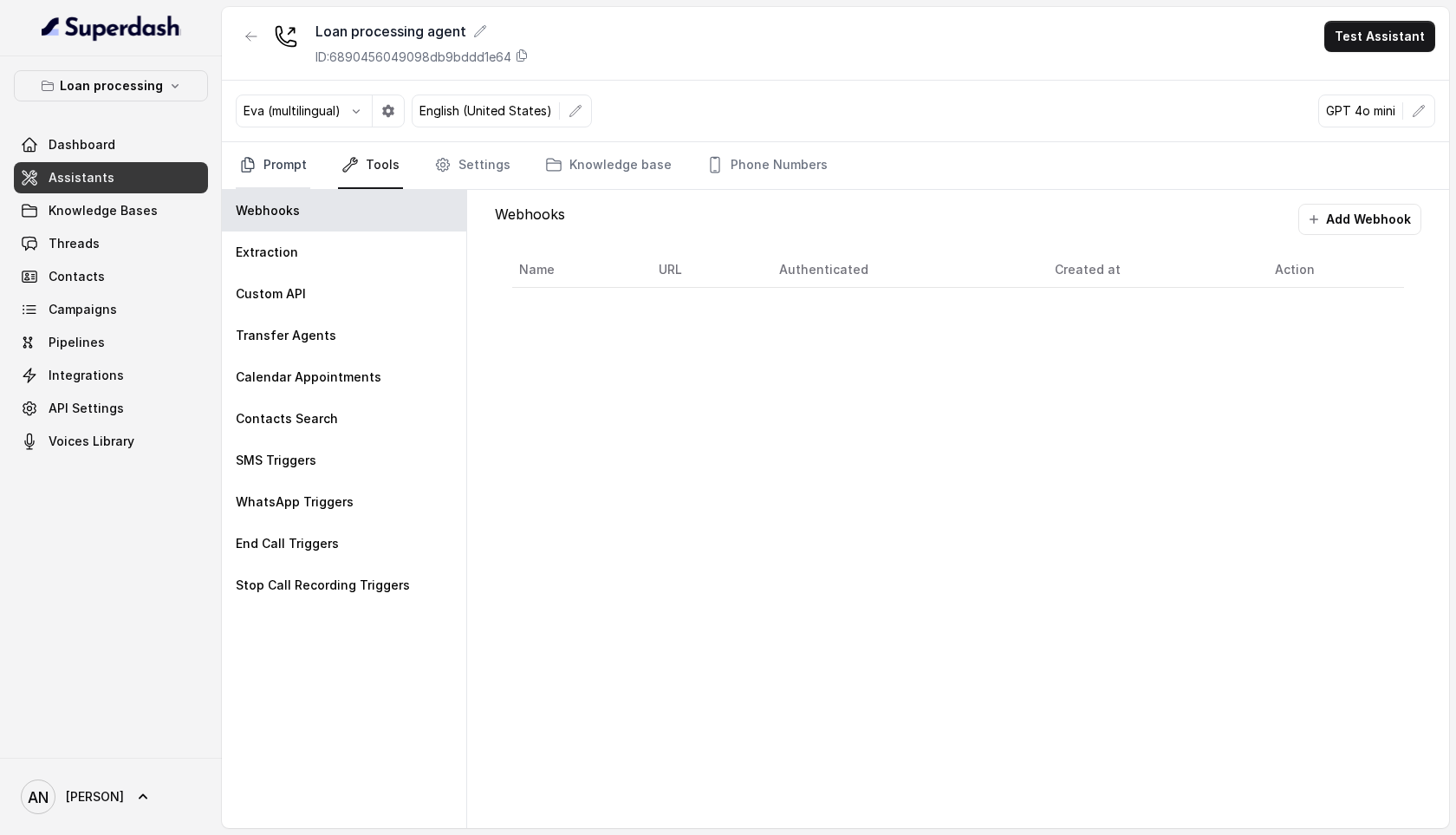 click on "Prompt" at bounding box center (273, 166) 